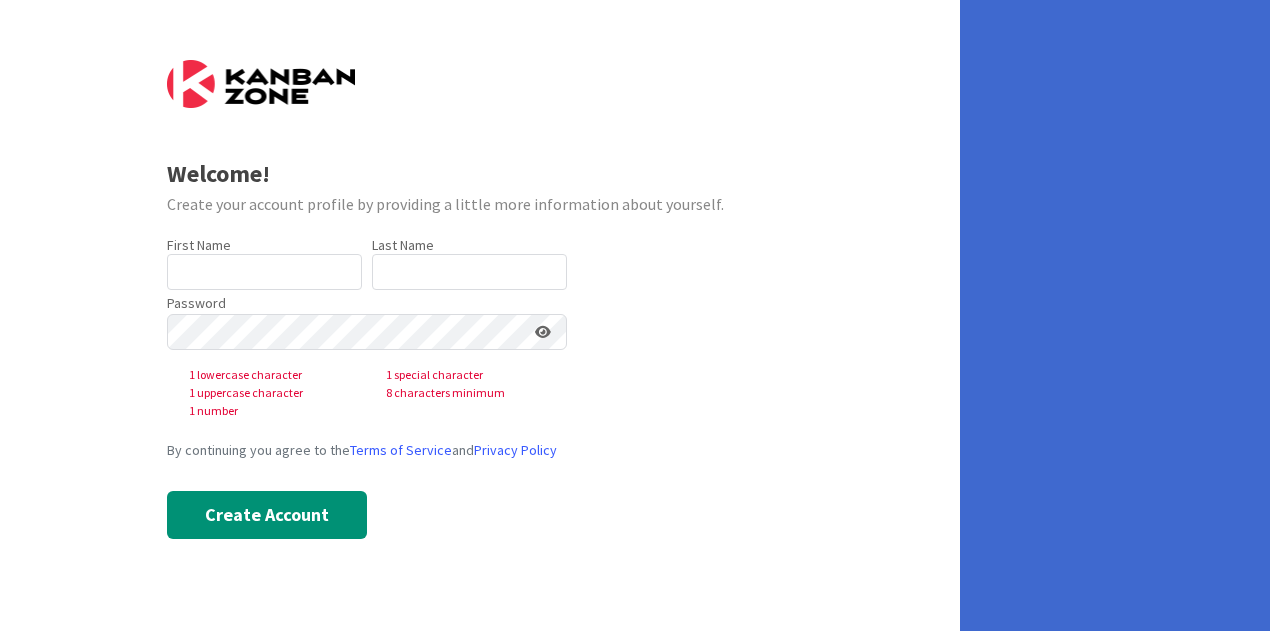 scroll, scrollTop: 0, scrollLeft: 0, axis: both 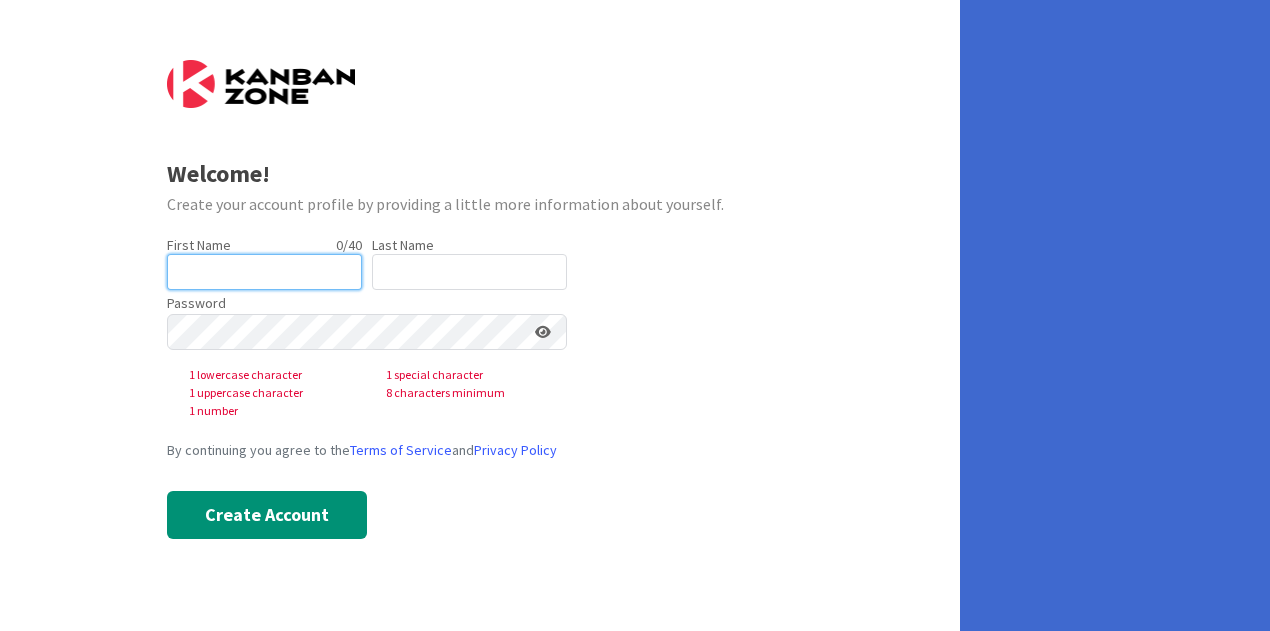 click at bounding box center [264, 272] 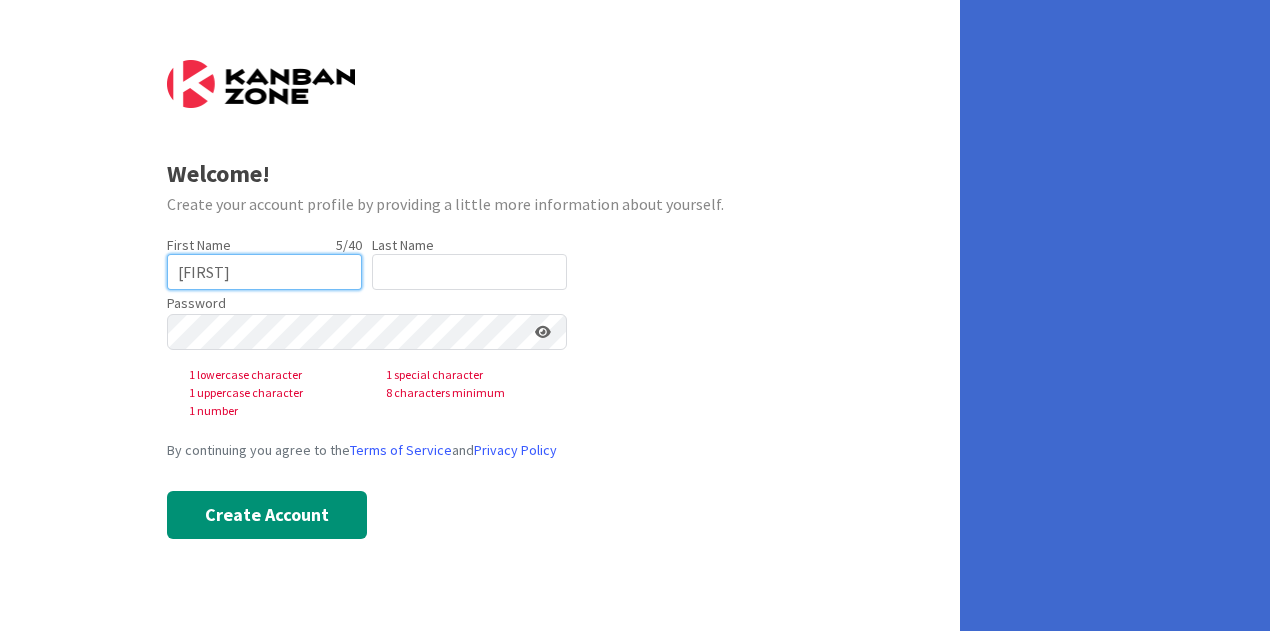 type on "Jules" 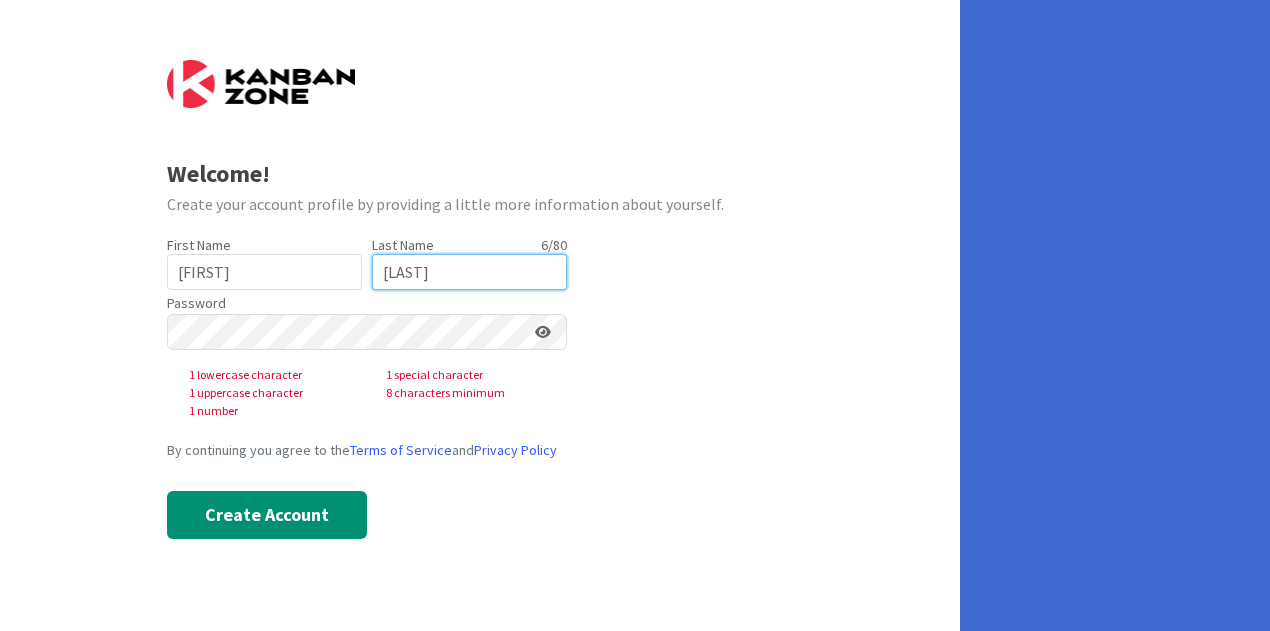 type on "Harris" 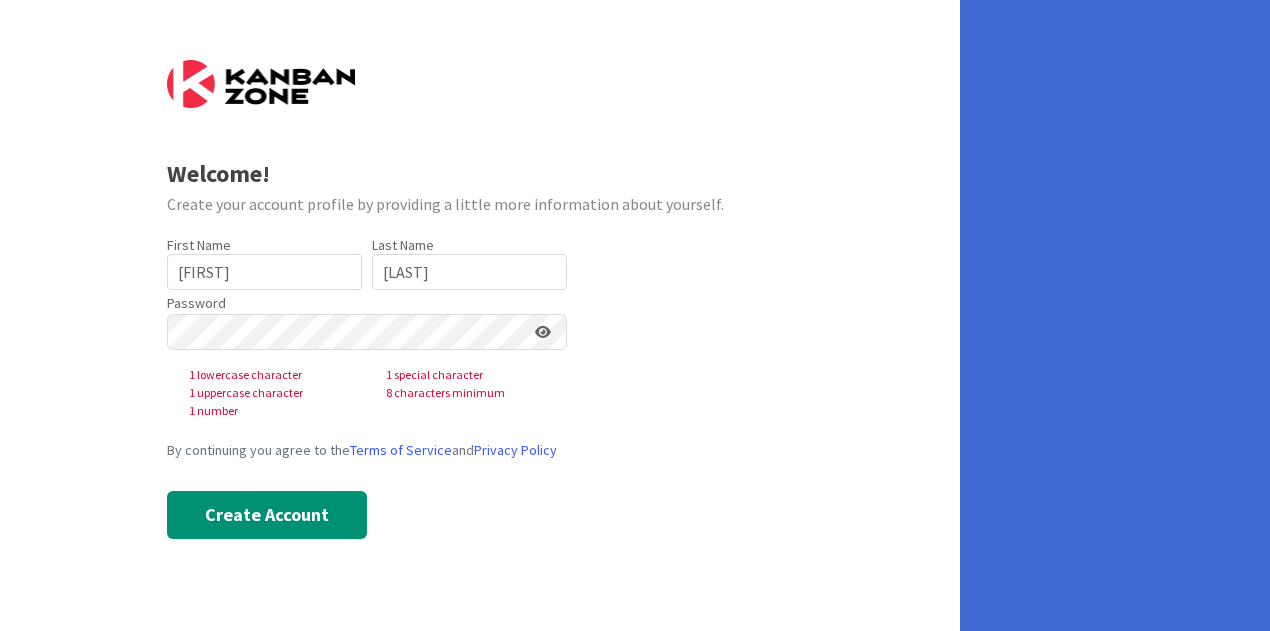 click on "Welcome! Create your account profile by providing a little more information about yourself. First Name 5 / 40 Jules Last Name 6 / 80 Harris Password 1 lowercase character 1 special character 1 uppercase character 8 characters minimum 1 number By continuing you agree to the  Terms of Service  and  Privacy Policy Create Account" at bounding box center (480, 315) 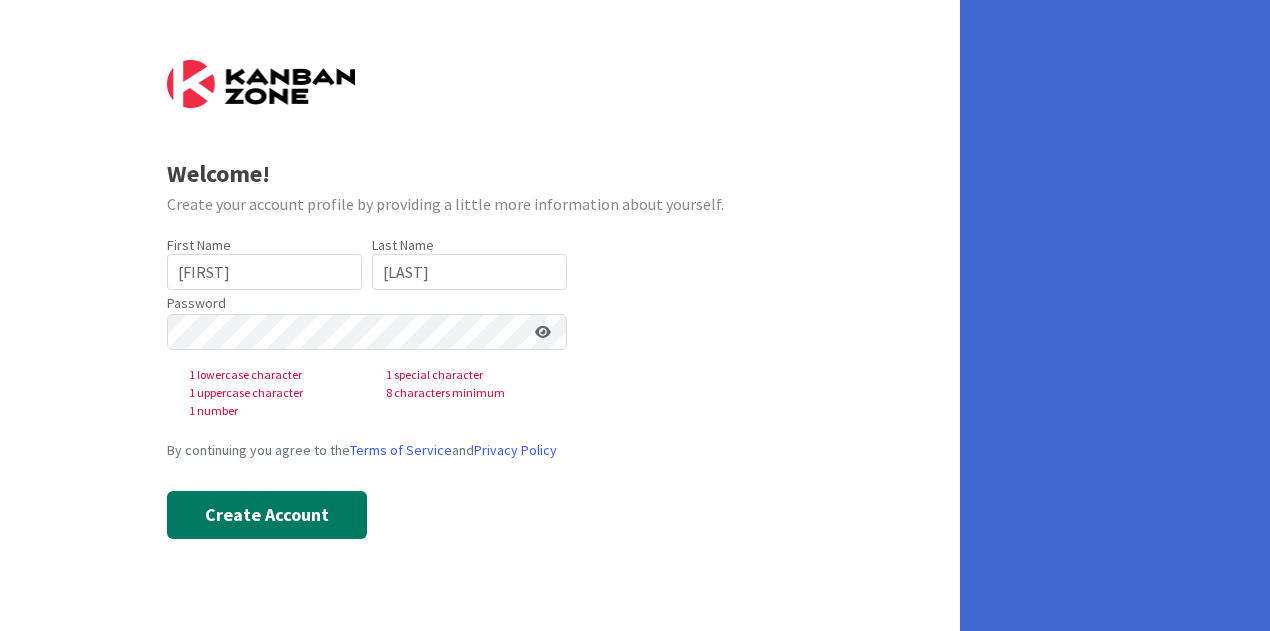 click on "Create Account" at bounding box center (267, 515) 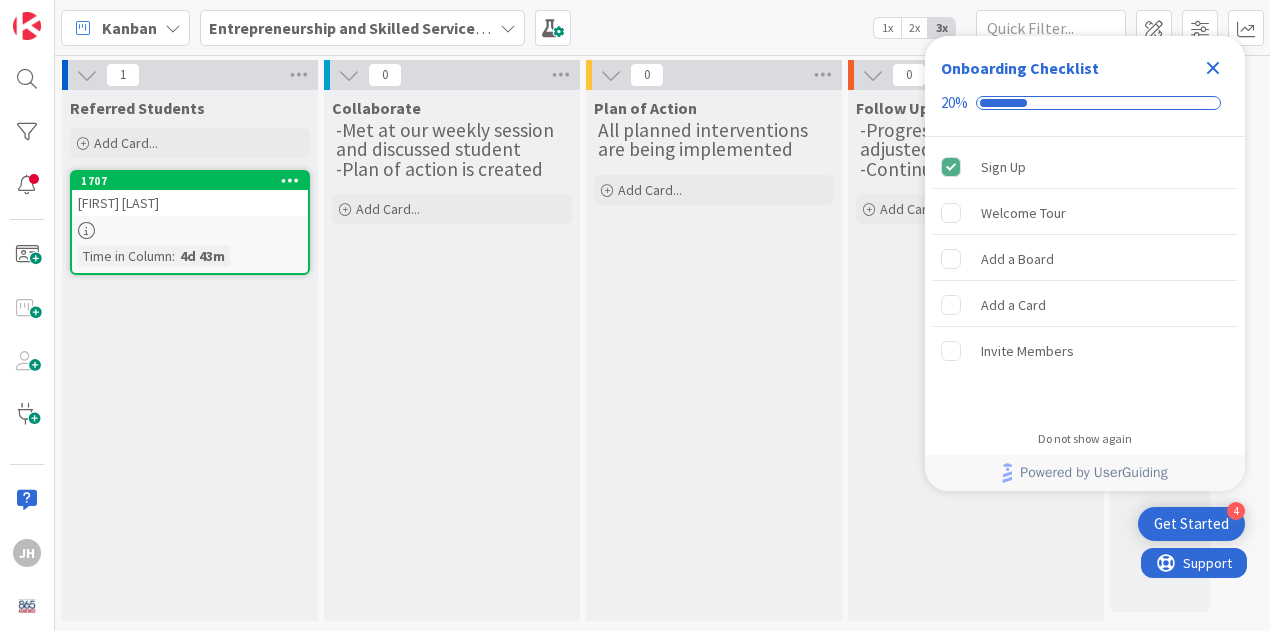 scroll, scrollTop: 0, scrollLeft: 0, axis: both 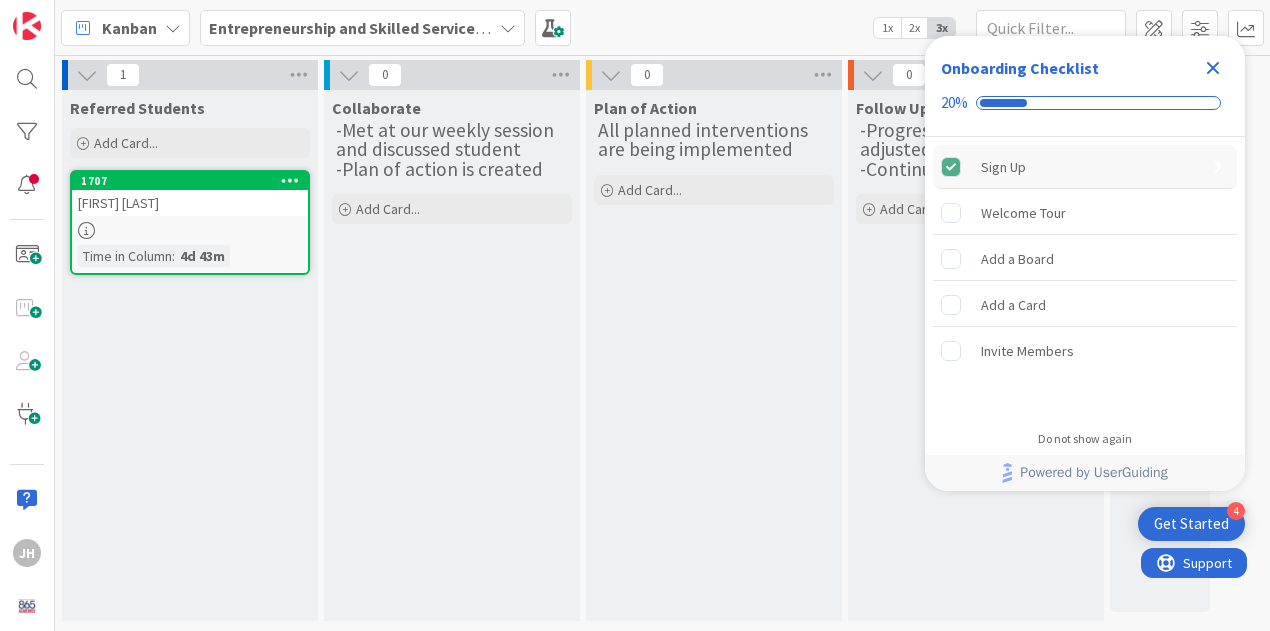 click on "Sign Up" at bounding box center [1085, 167] 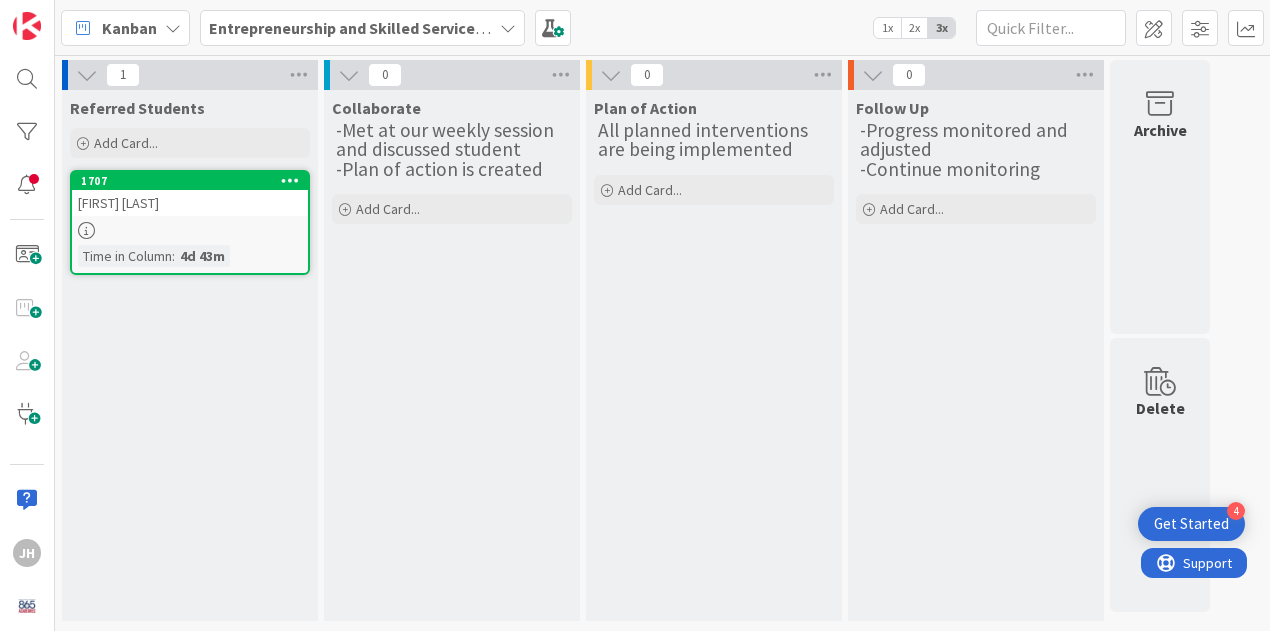 scroll, scrollTop: 0, scrollLeft: 0, axis: both 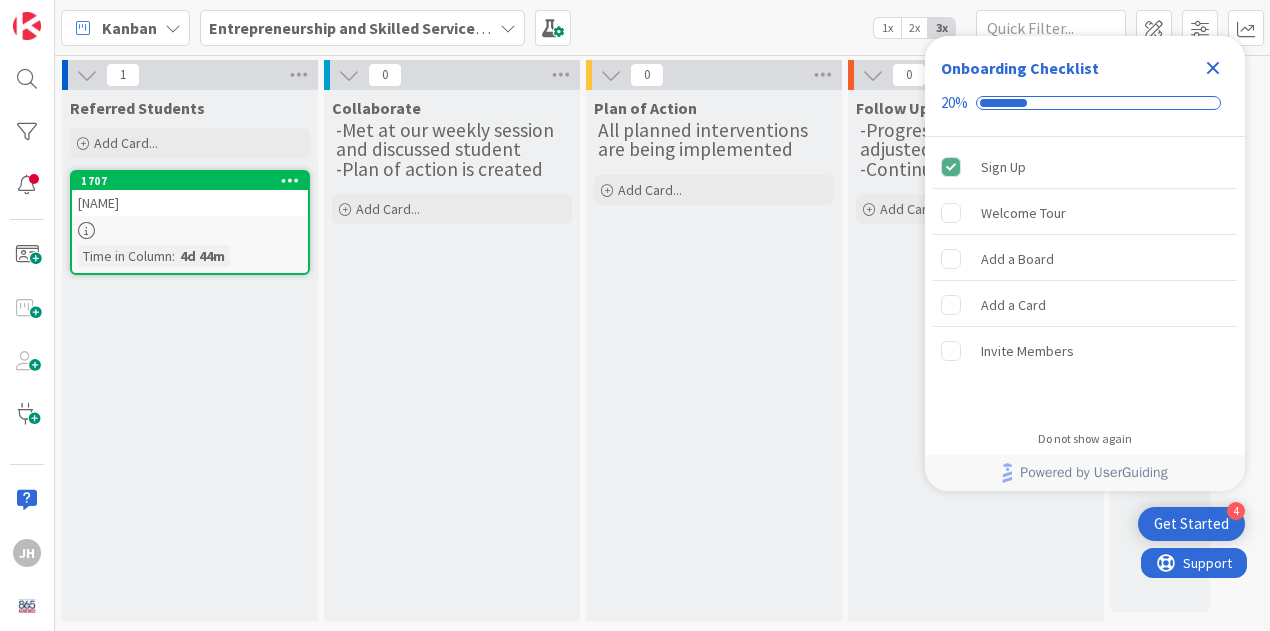 click on "[NAME] Time in Column : [TIME]" at bounding box center (190, 222) 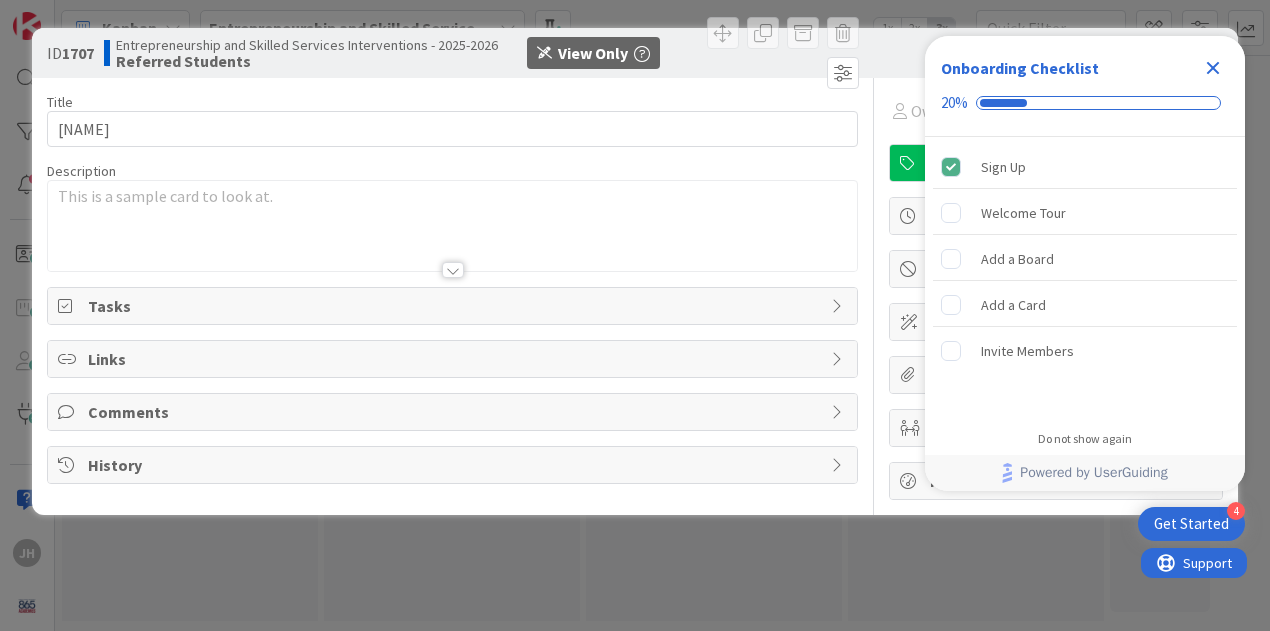 scroll, scrollTop: 0, scrollLeft: 0, axis: both 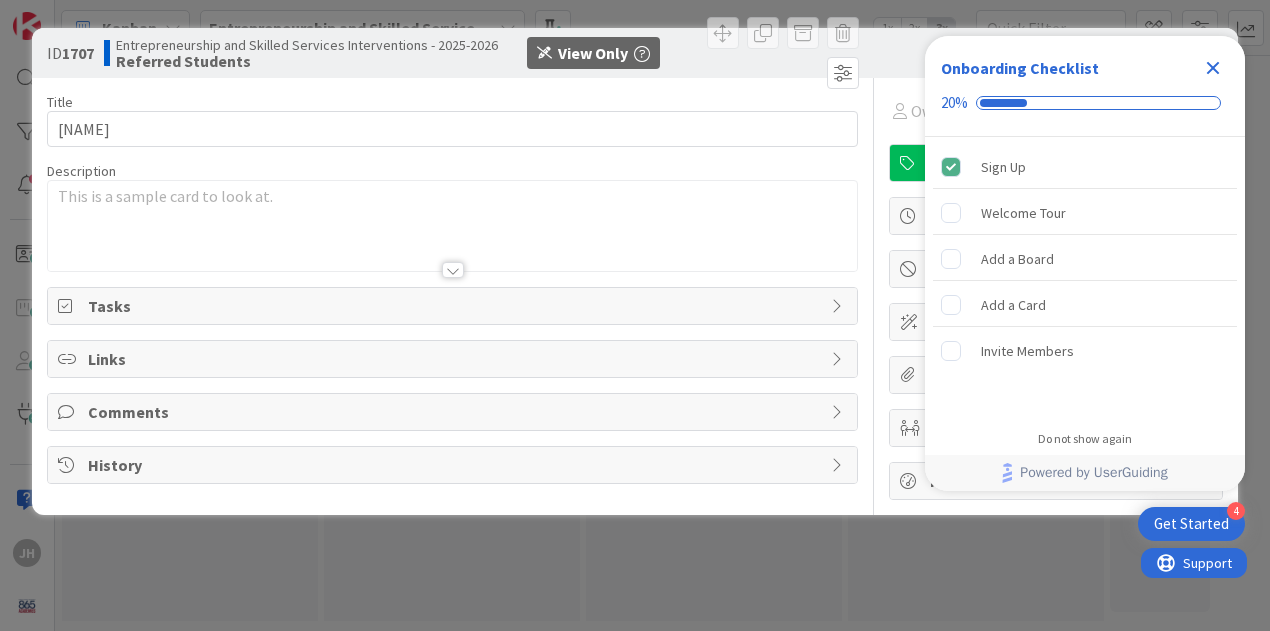 click at bounding box center (1046, 53) 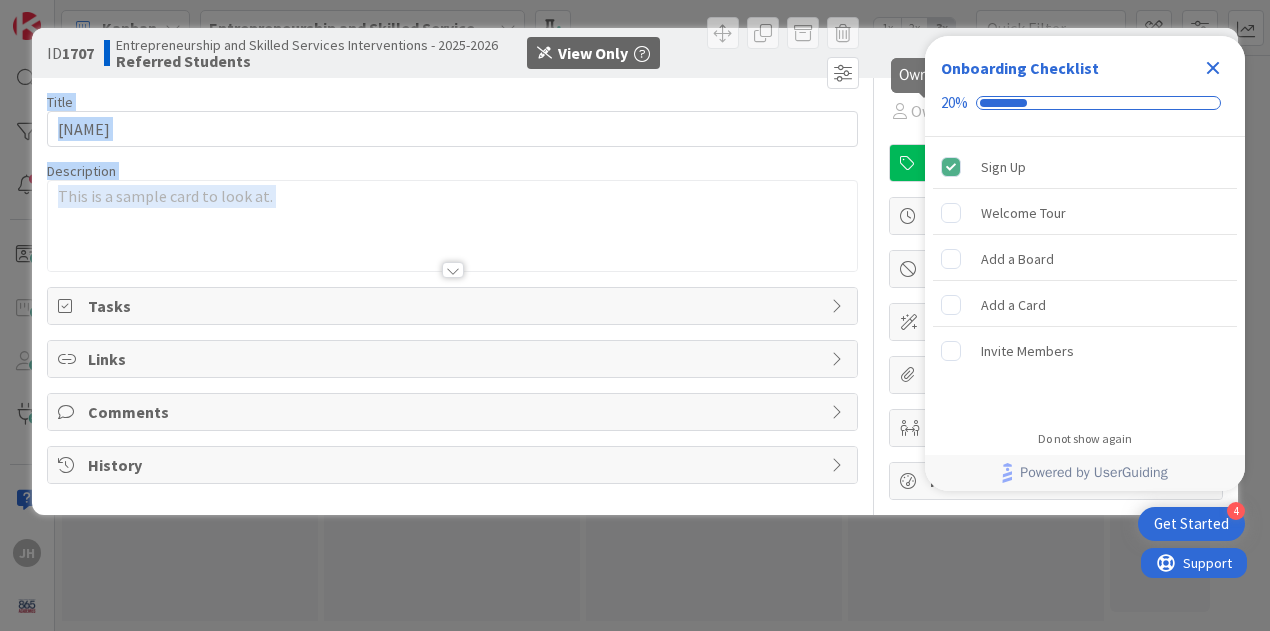 drag, startPoint x: 903, startPoint y: 54, endPoint x: 907, endPoint y: 85, distance: 31.257 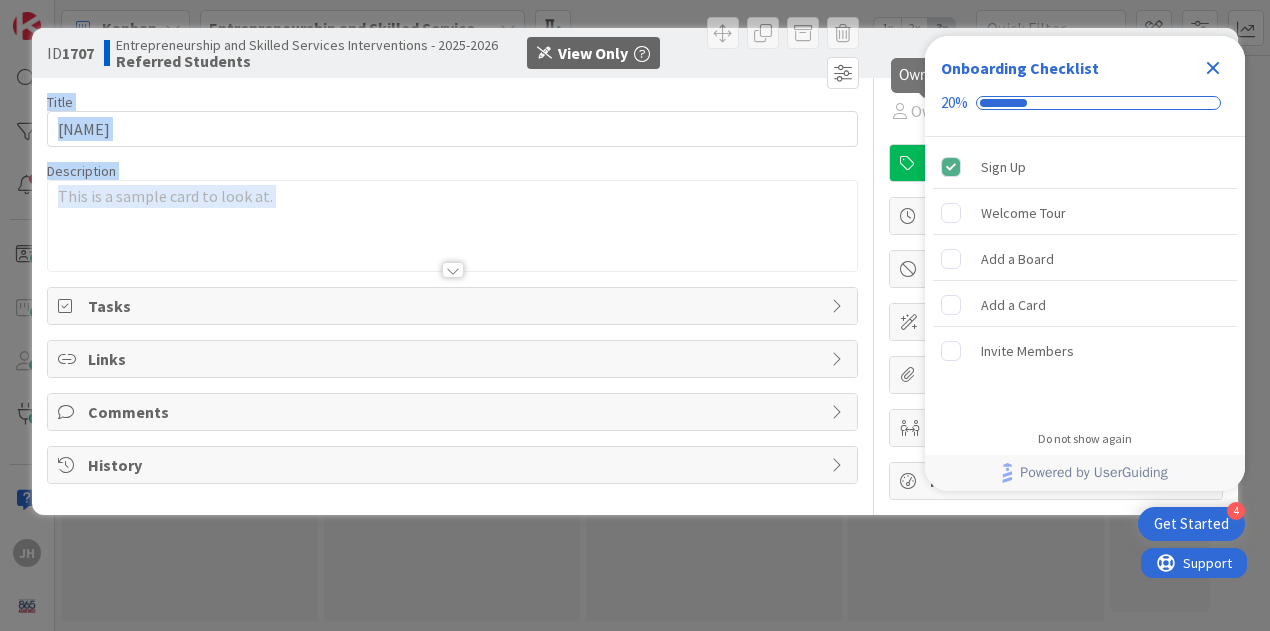 click on "4 Get Started Onboarding Checklist  20% Sign Up Welcome Tour Add a Board Add a Card Invite Members Congratulations! You have completed all levels. Do not show again Powered by UserGuiding JH Kanban Entrepreneurship and Skilled Services Interventions - 2025-2026 1x 2x 3x 1 Referred Students Add Card... 1707 Beth Lawson Time in Column : 4d 44m 0 Collaborate  -Met at our weekly session and discussed student -Plan of action is created Add Card... 0 Plan of Action All planned interventions are being implemented Add Card... 0 Follow Up -Progress monitored and adjusted -Continue monitoring Add Card... Archive Delete ID  1707 Entrepreneurship and Skilled Services Interventions - 2025-2026 Referred Students View Only Title 11 / 128 Beth Lawson Description This is a sample card to look at. Owner Academy Business Tasks Links Comments History Owner Academy Business Dates Block Custom Fields ( 0/7 ) Attachments Mirrors Metrics Owner" at bounding box center (635, 315) 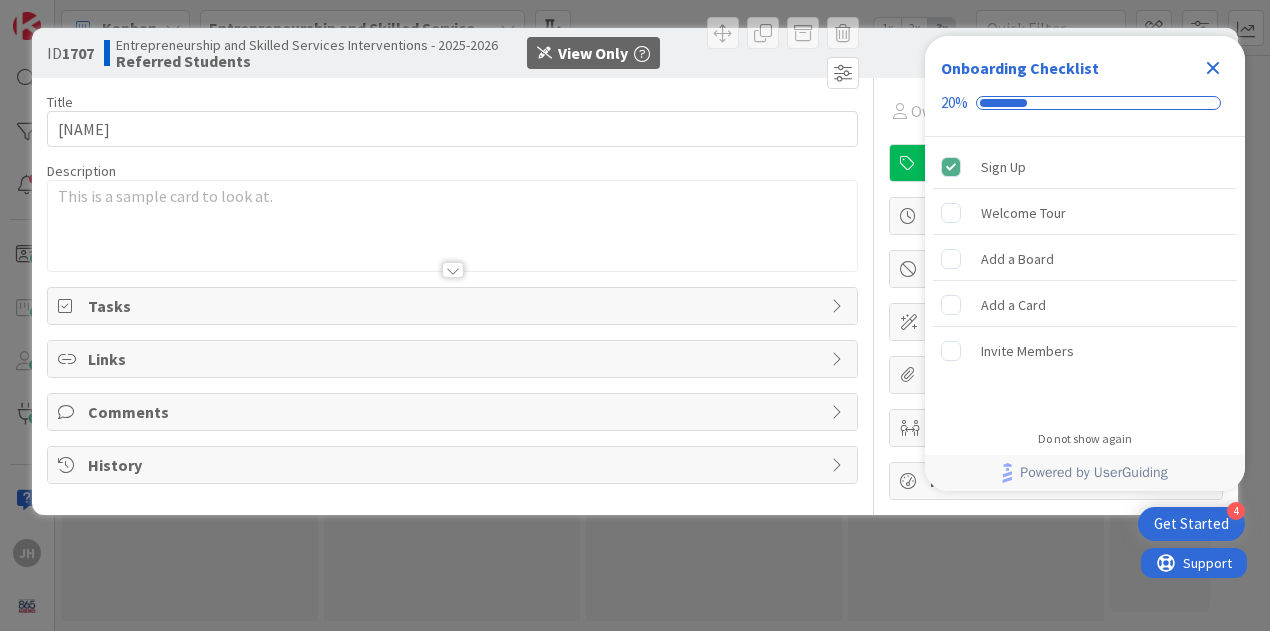click at bounding box center (1046, 53) 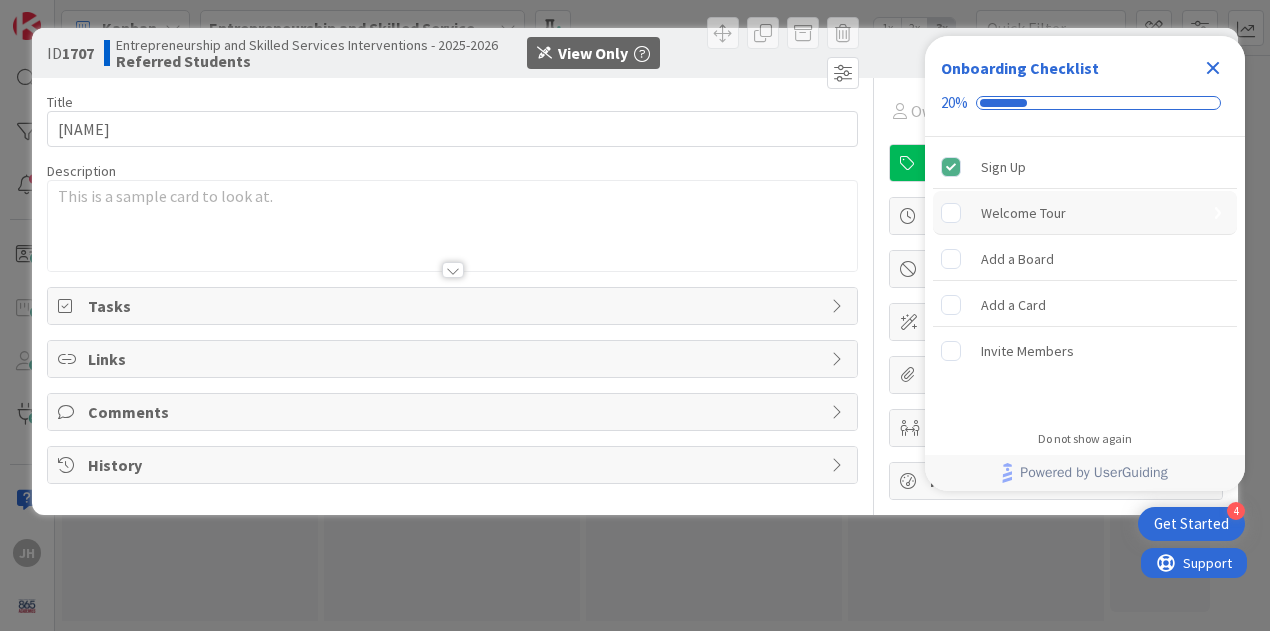 click on "Welcome Tour" at bounding box center (1023, 213) 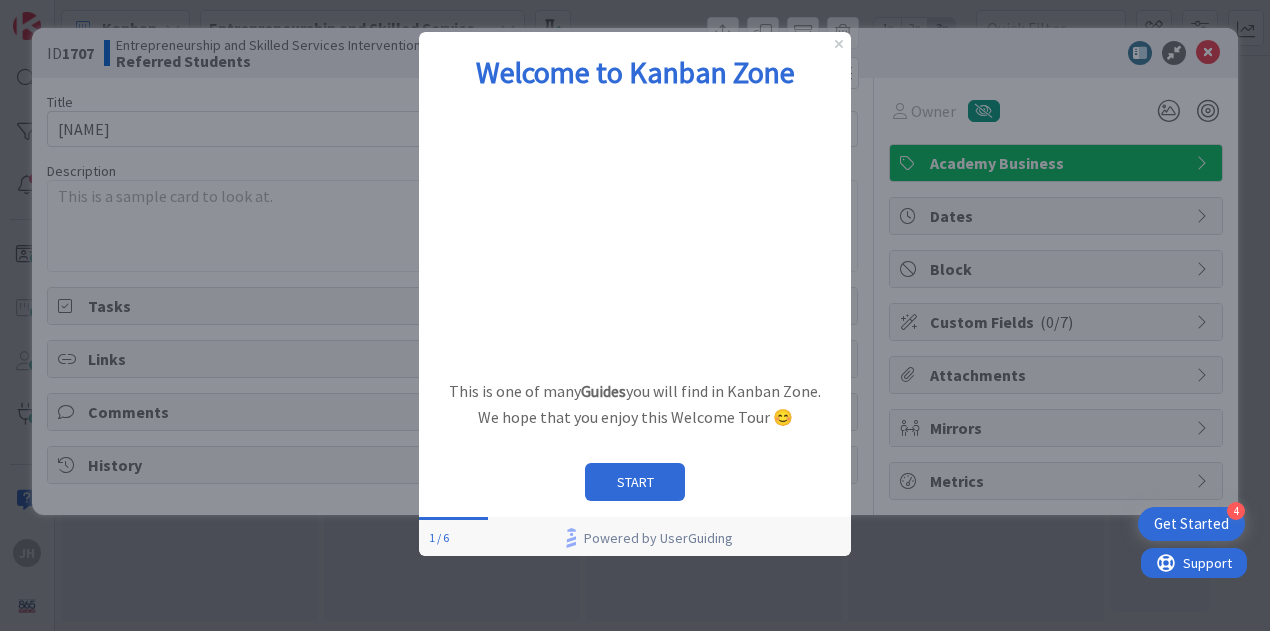 scroll, scrollTop: 0, scrollLeft: 0, axis: both 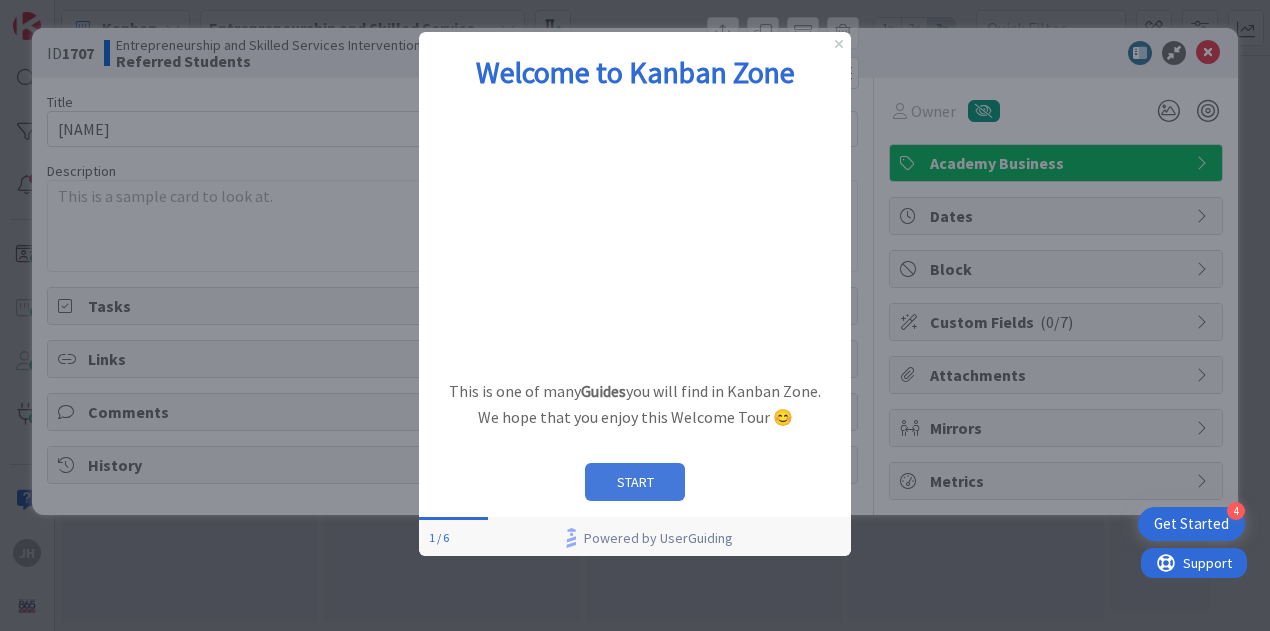 click on "START" at bounding box center [635, 482] 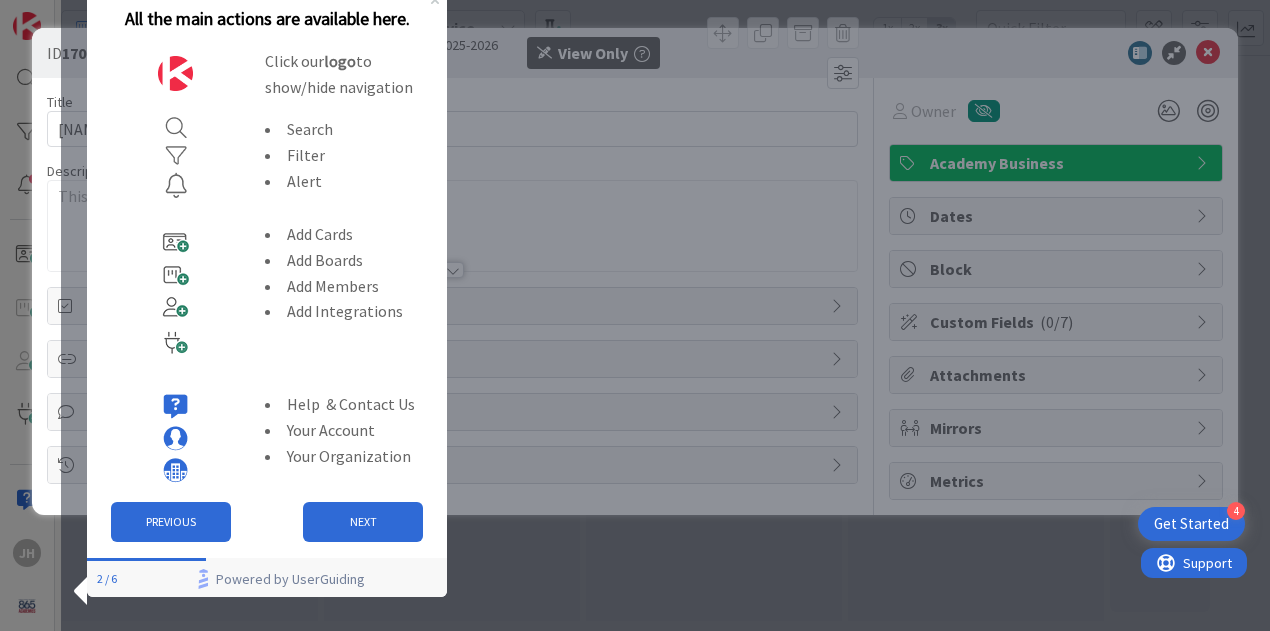scroll, scrollTop: 0, scrollLeft: 0, axis: both 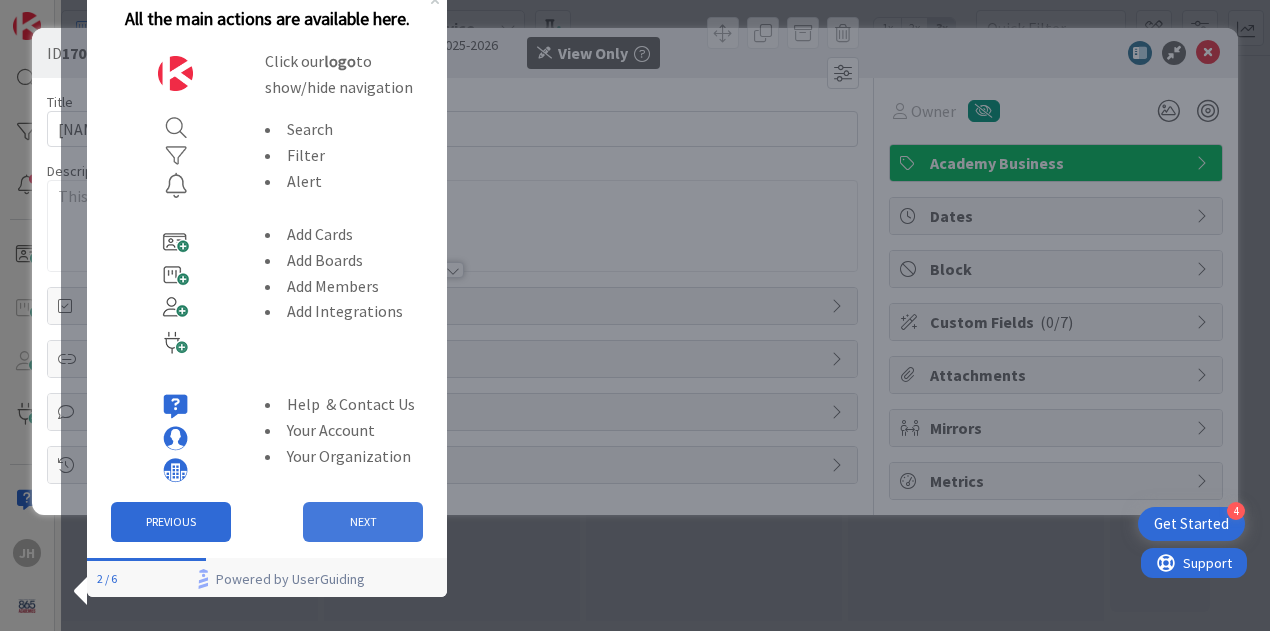click on "NEXT" at bounding box center [363, 522] 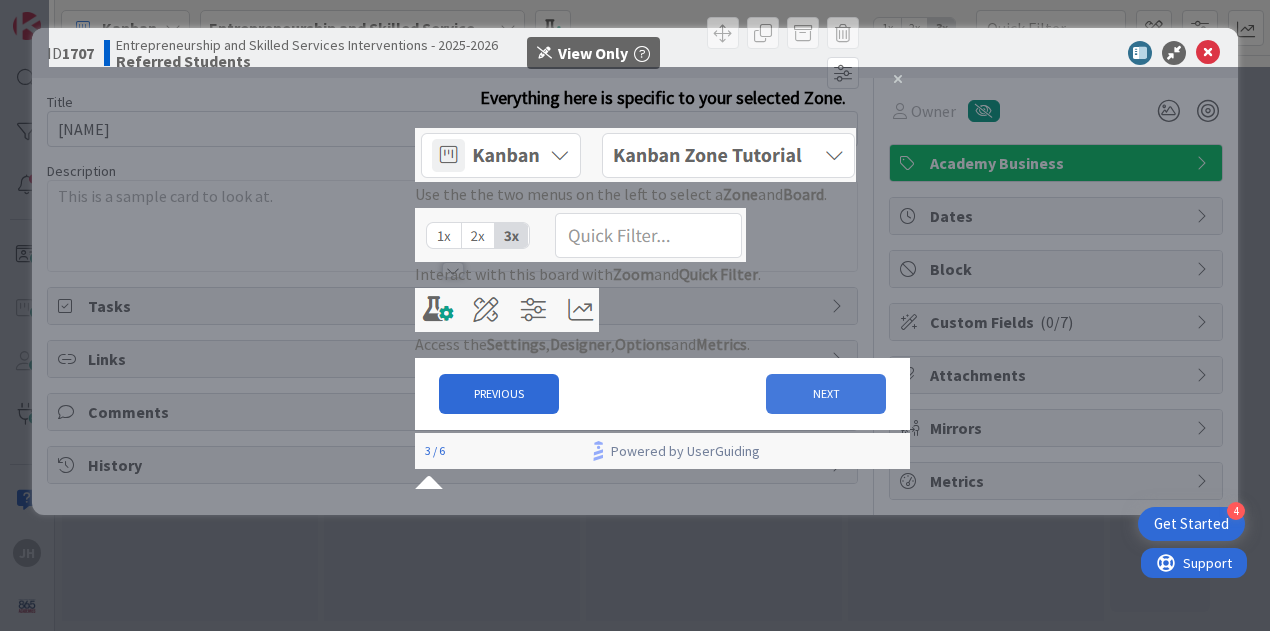 scroll, scrollTop: 0, scrollLeft: 0, axis: both 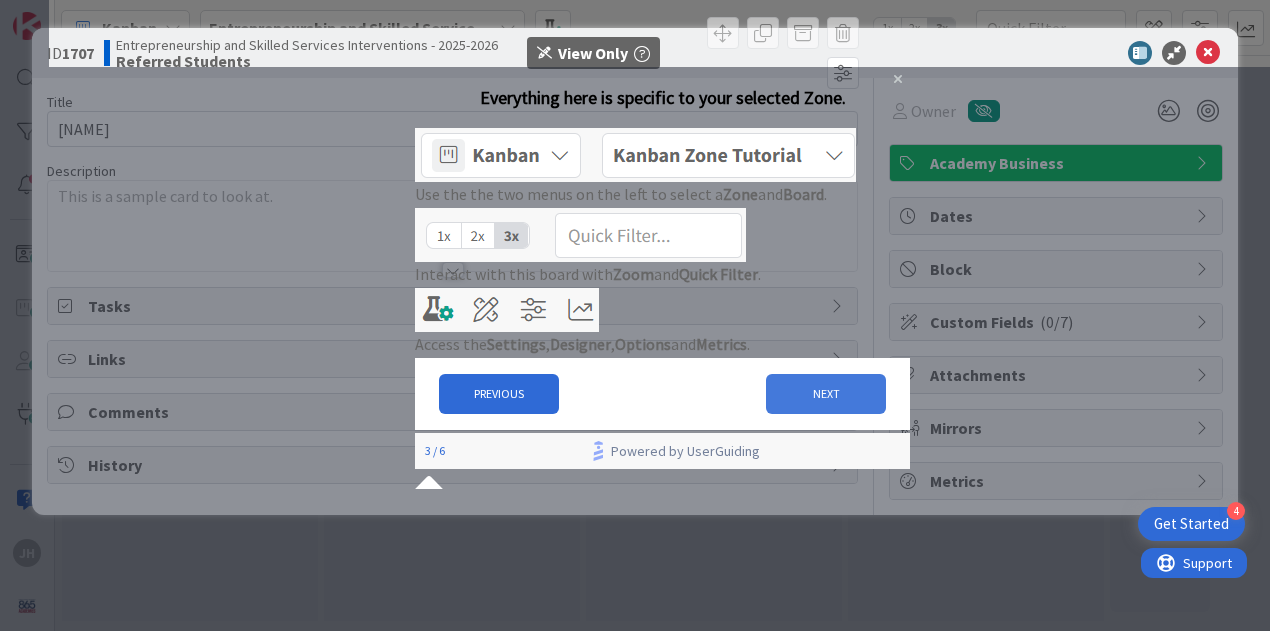 click on "NEXT" at bounding box center [826, 394] 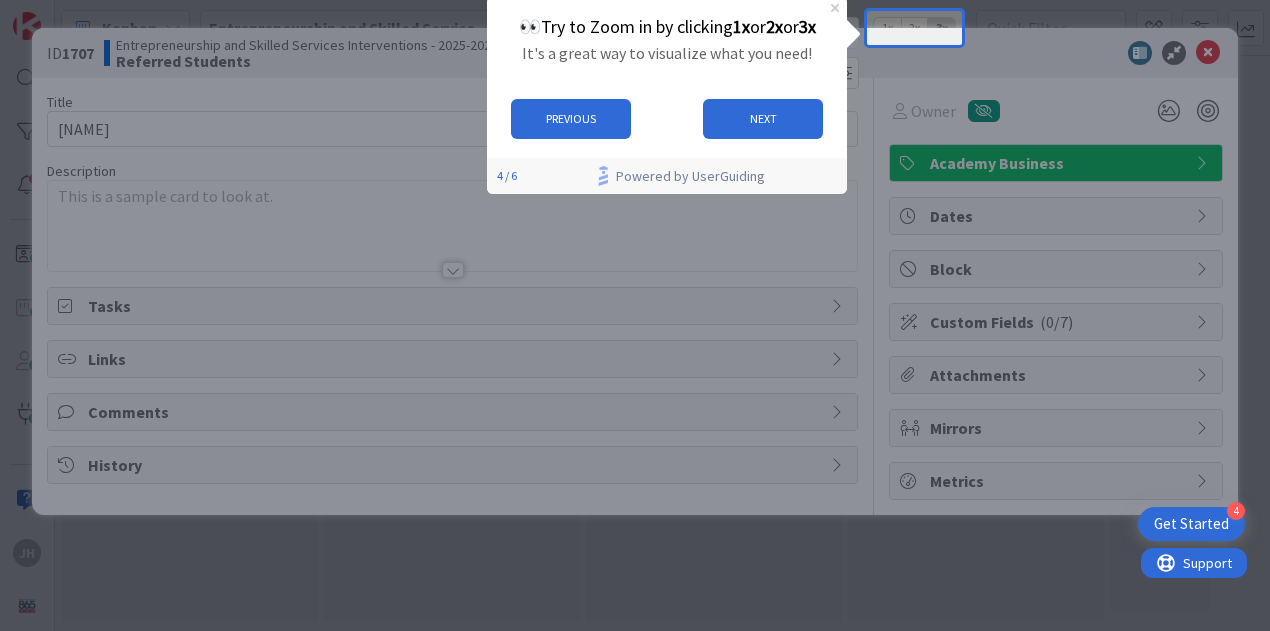 scroll, scrollTop: 0, scrollLeft: 0, axis: both 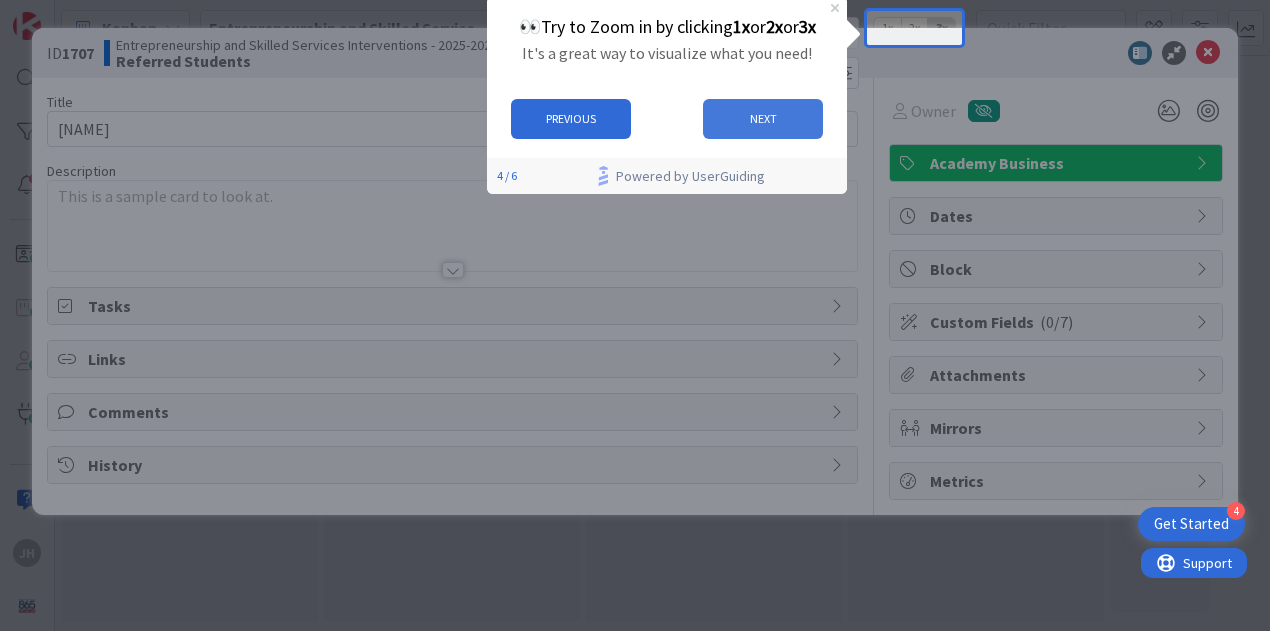 click on "NEXT" at bounding box center [763, 119] 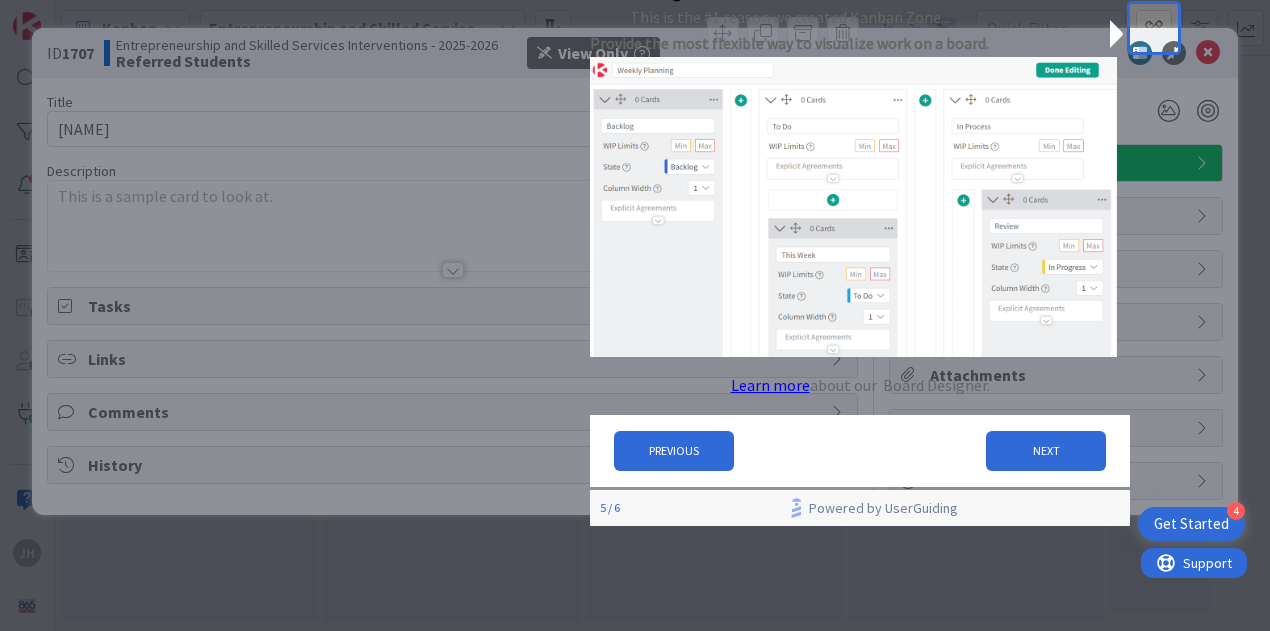 scroll, scrollTop: 0, scrollLeft: 0, axis: both 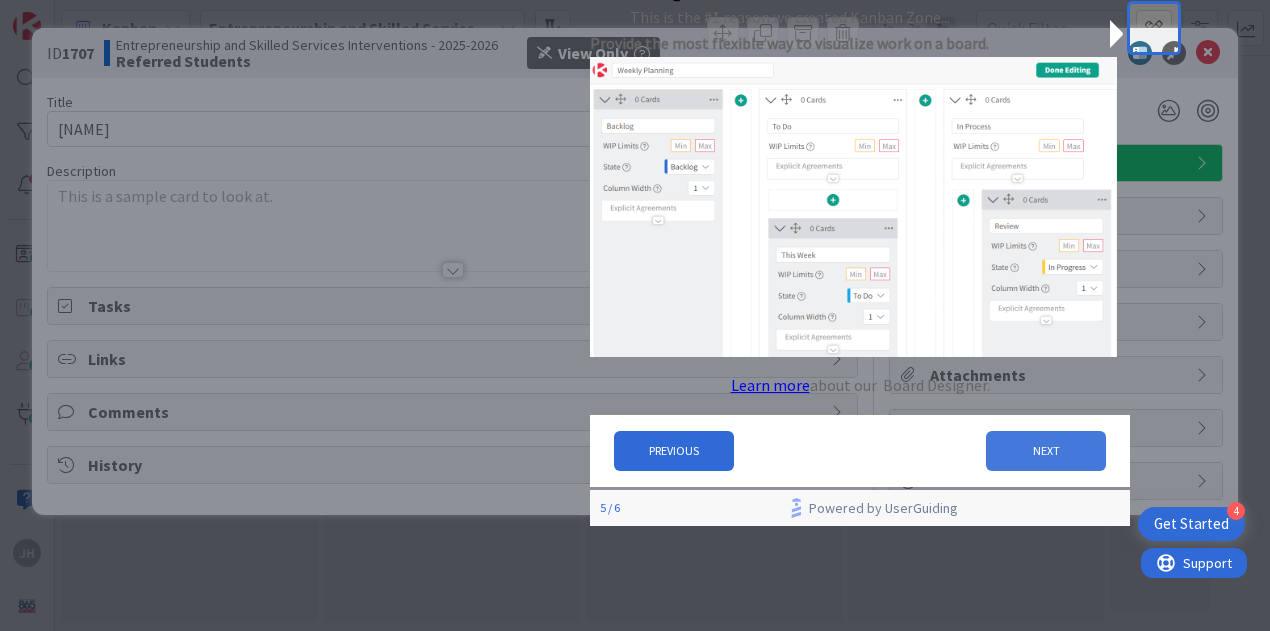 click on "NEXT" at bounding box center (1046, 451) 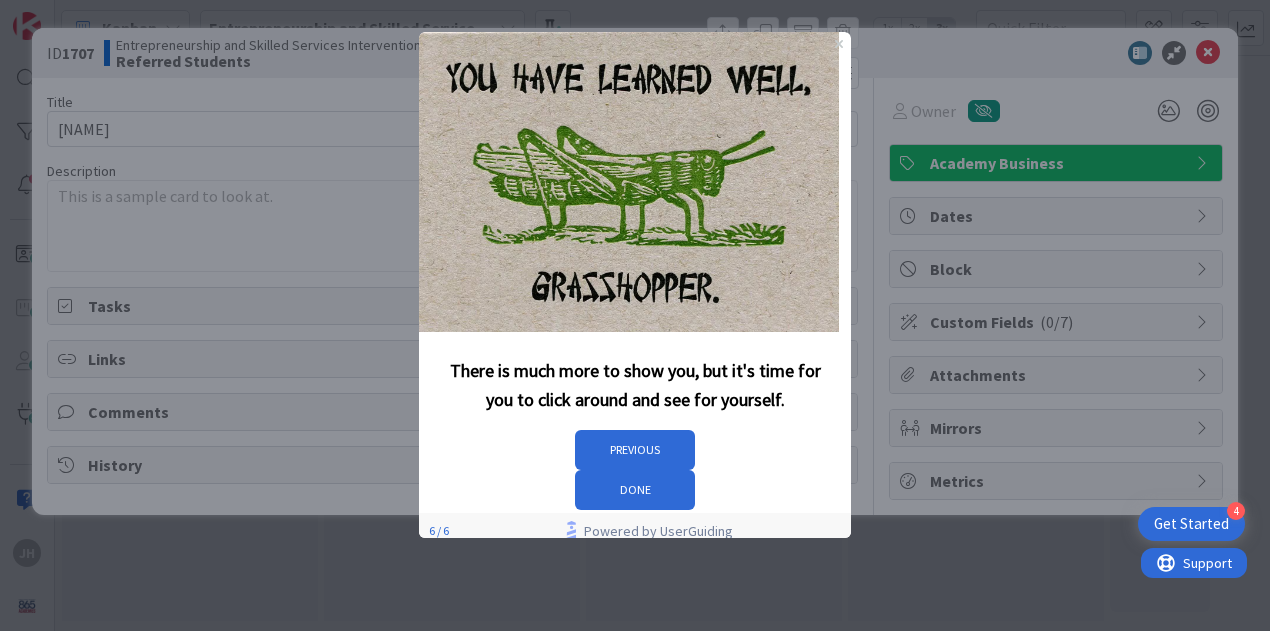 scroll, scrollTop: 0, scrollLeft: 0, axis: both 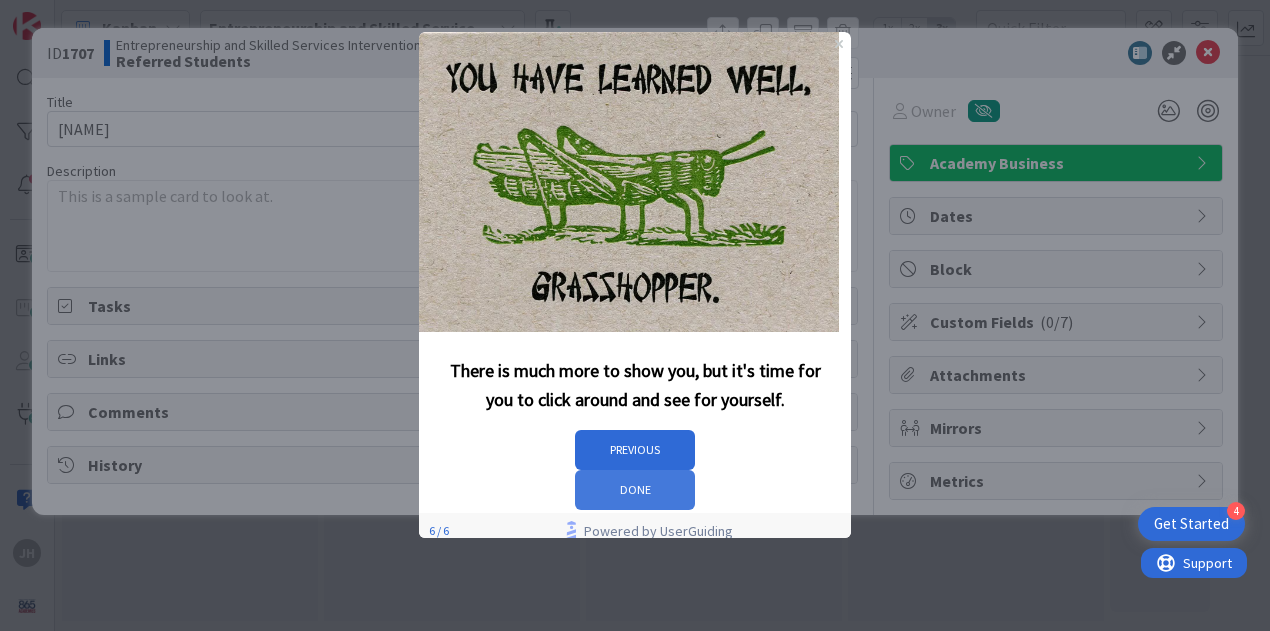 click on "DONE" at bounding box center [635, 490] 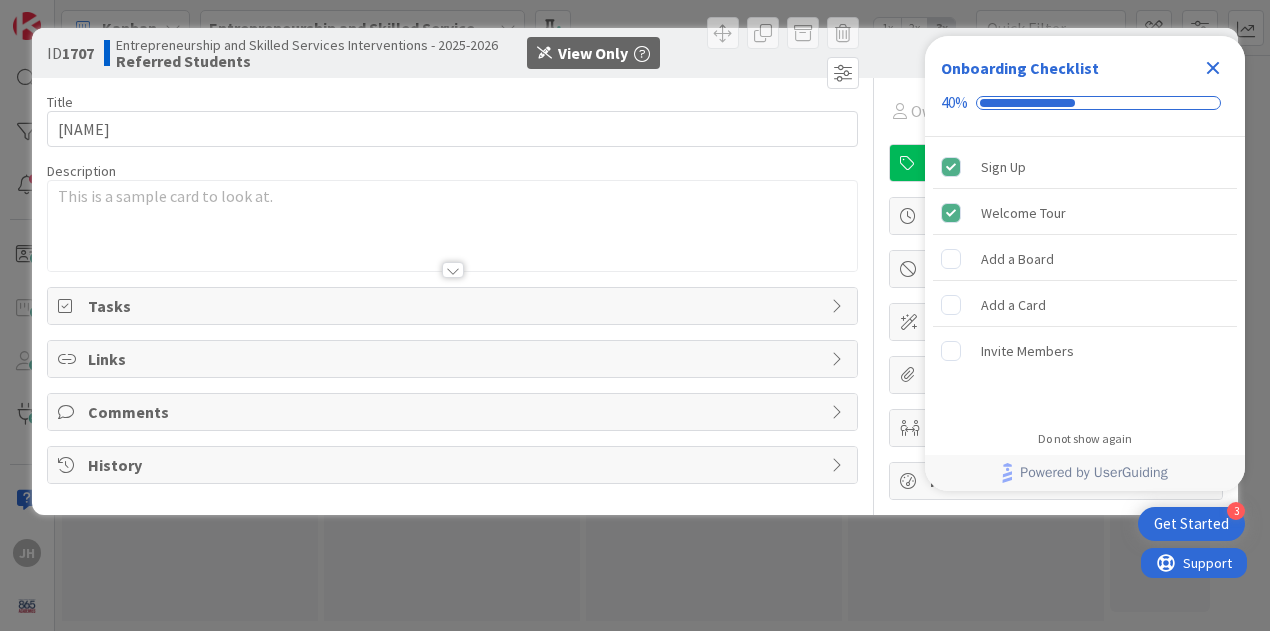scroll, scrollTop: 0, scrollLeft: 0, axis: both 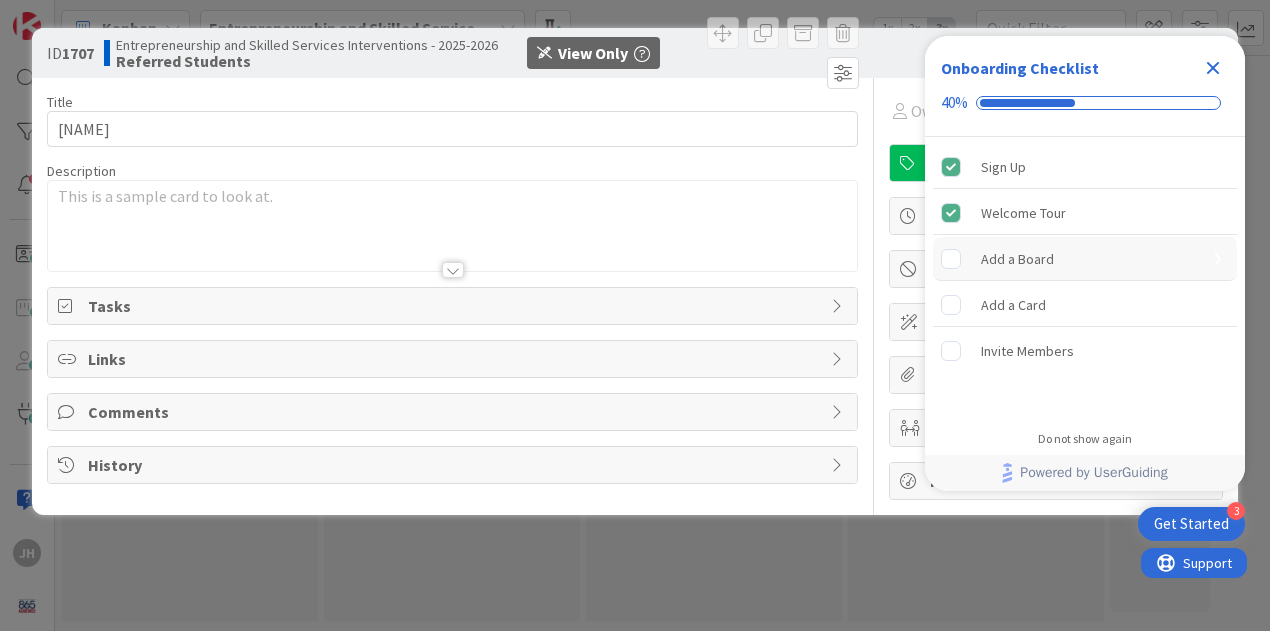 click on "Add a Board" at bounding box center (1017, 259) 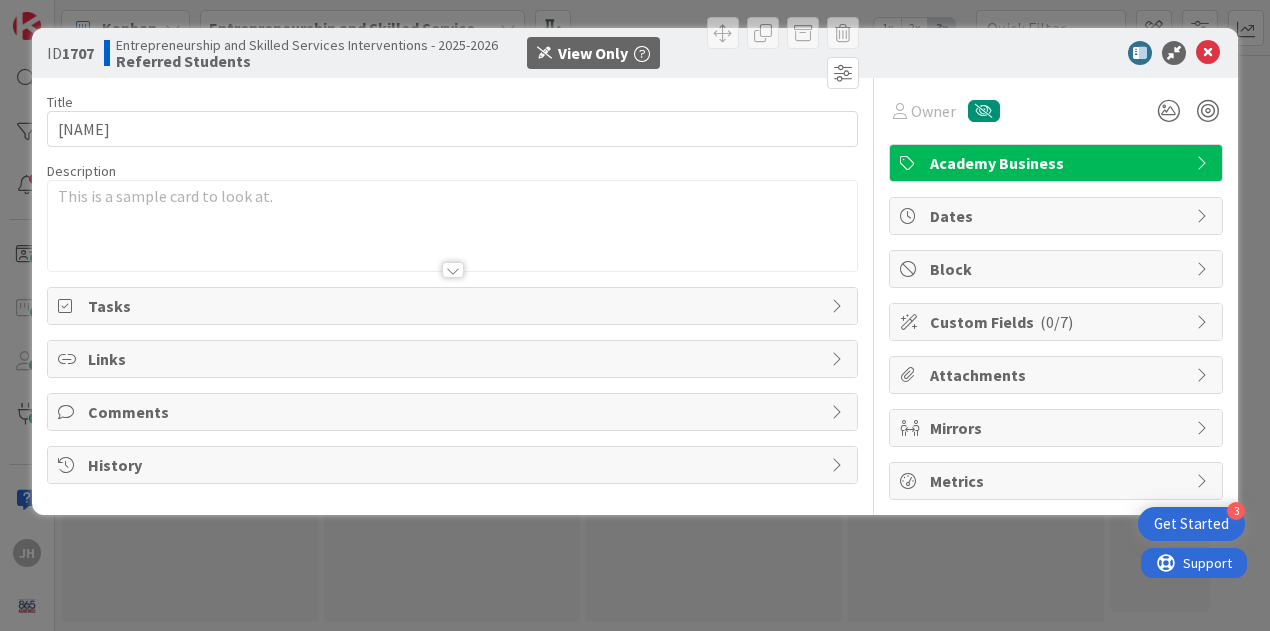scroll, scrollTop: 0, scrollLeft: 0, axis: both 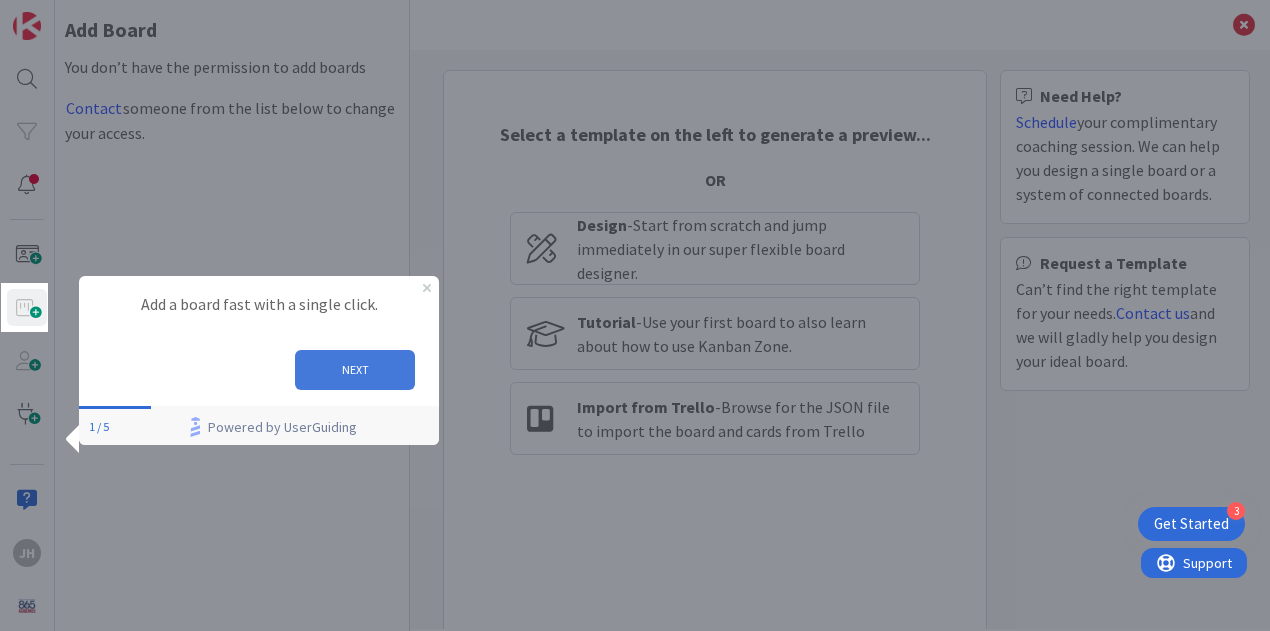 click on "NEXT" at bounding box center [355, 369] 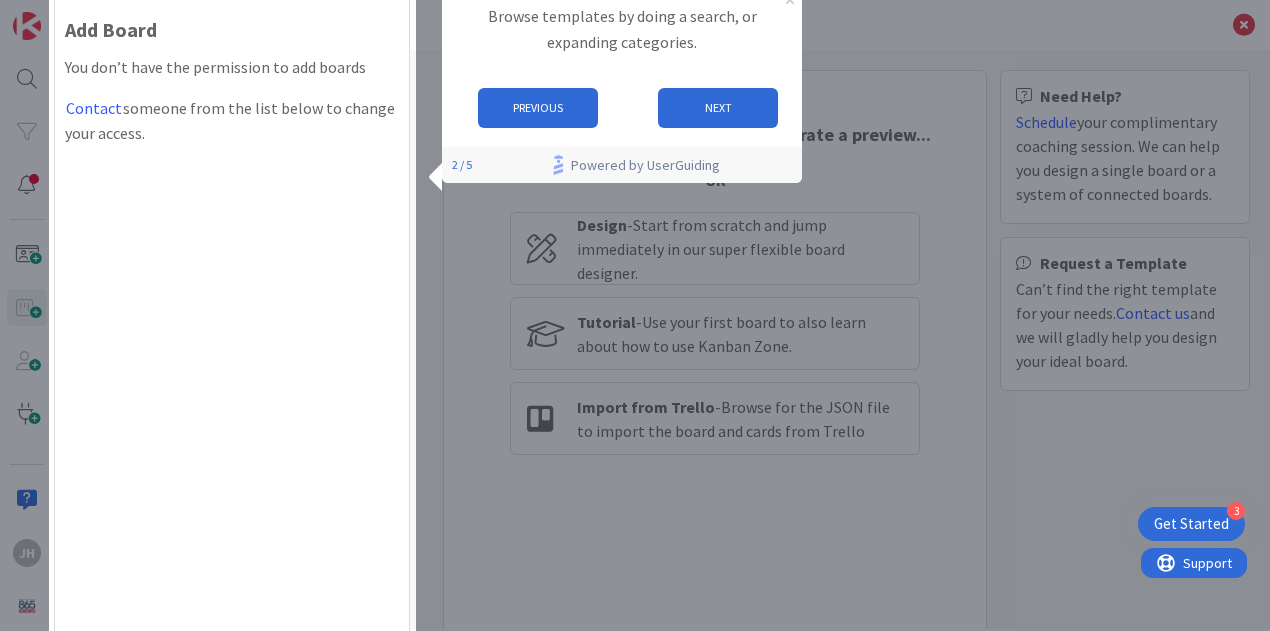 scroll, scrollTop: 0, scrollLeft: 0, axis: both 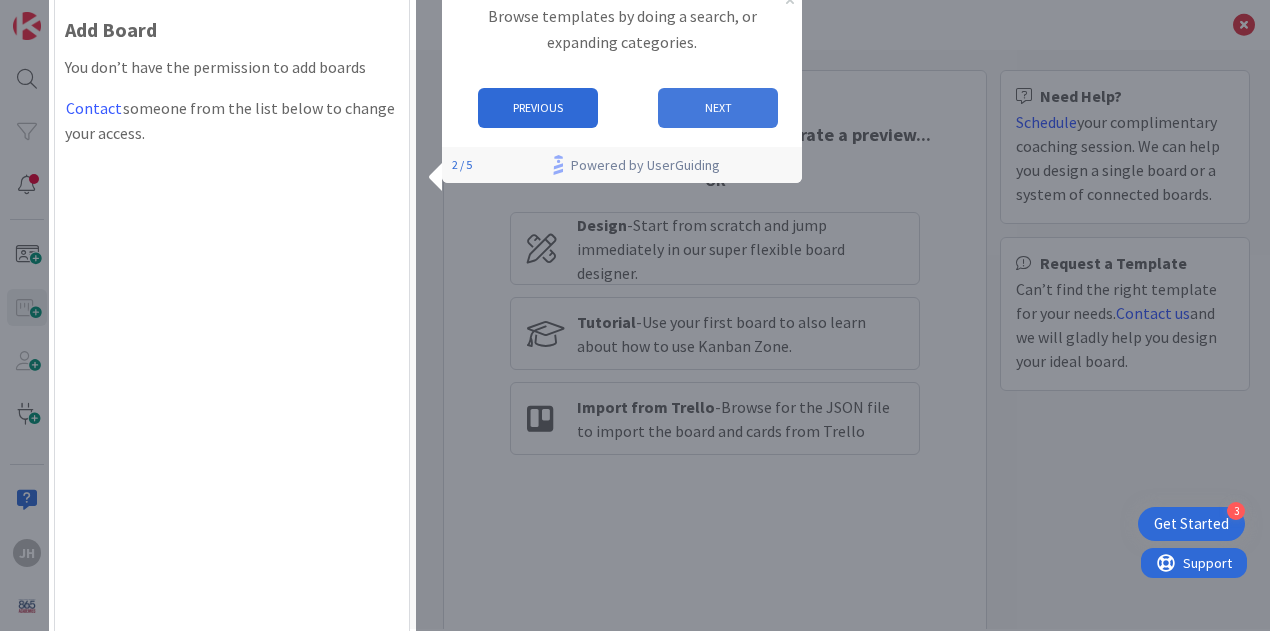 click on "NEXT" at bounding box center [718, 108] 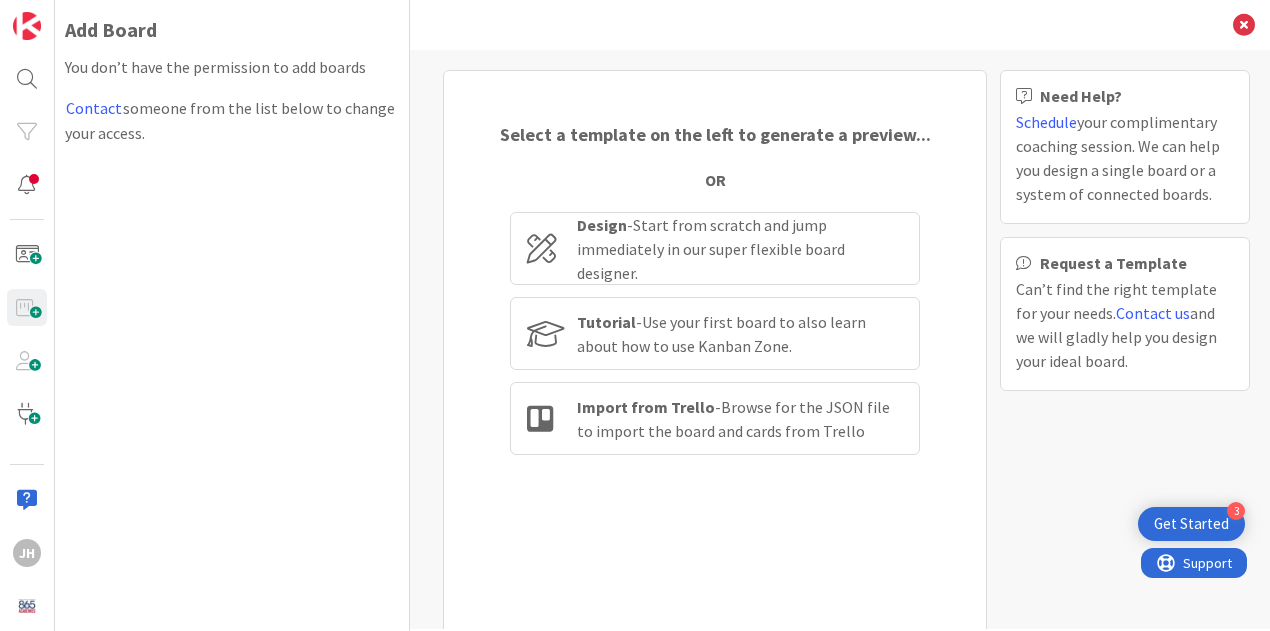 scroll, scrollTop: 0, scrollLeft: 0, axis: both 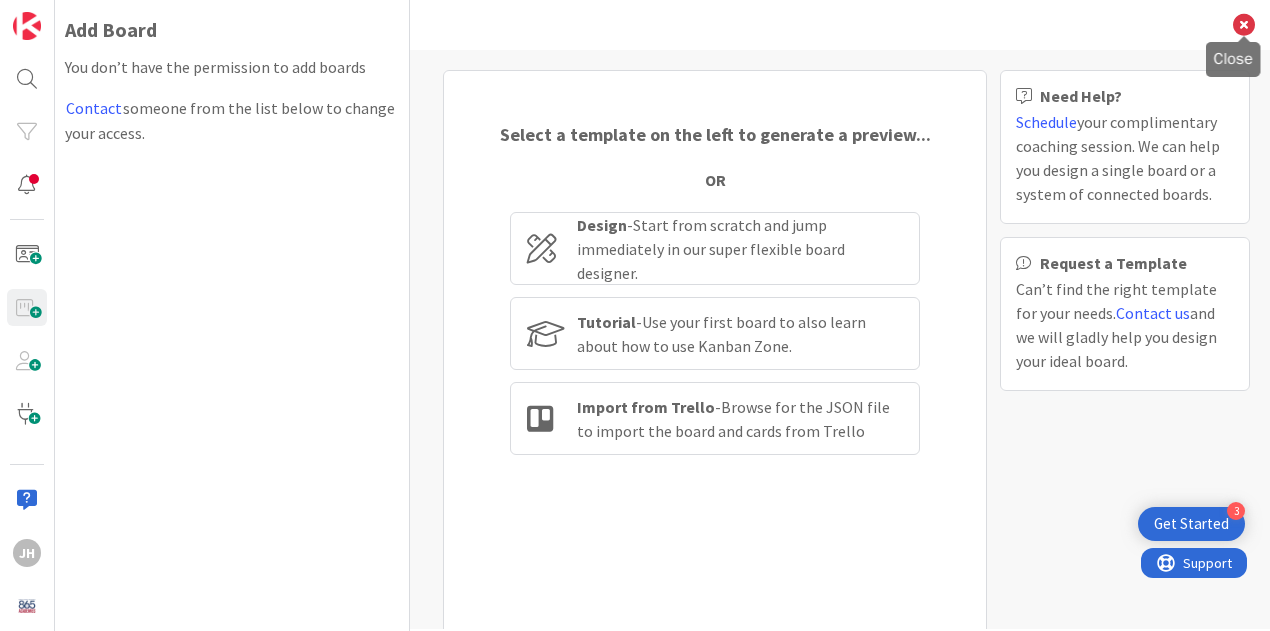 click at bounding box center (1244, 25) 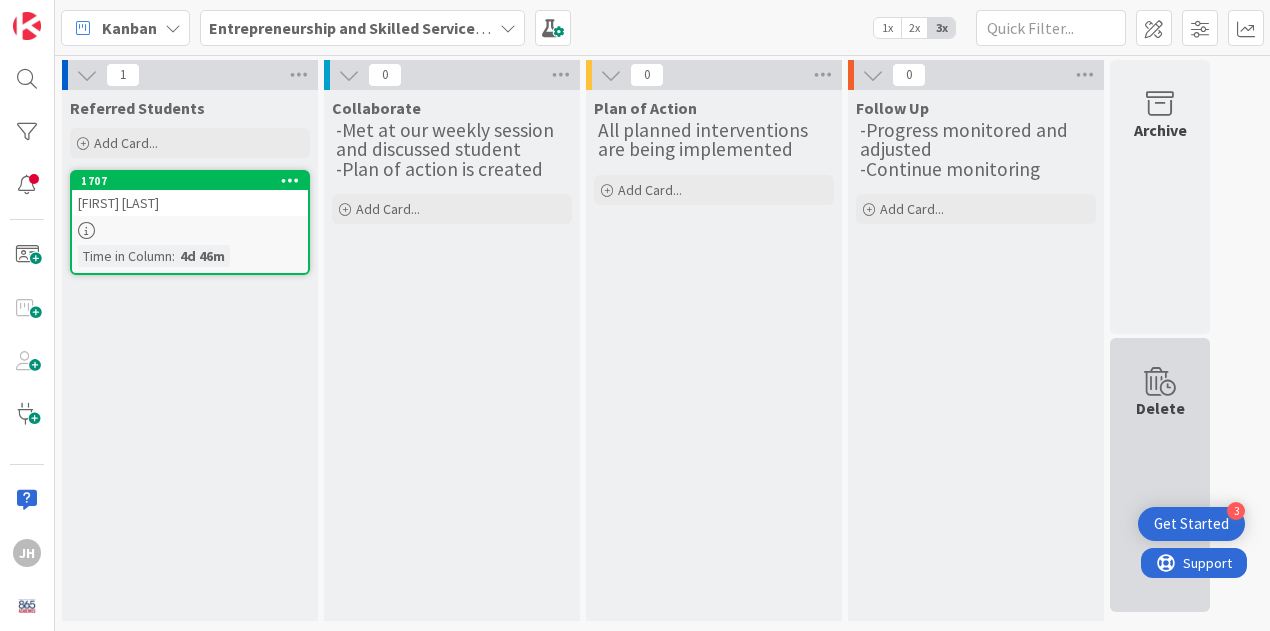 scroll, scrollTop: 0, scrollLeft: 0, axis: both 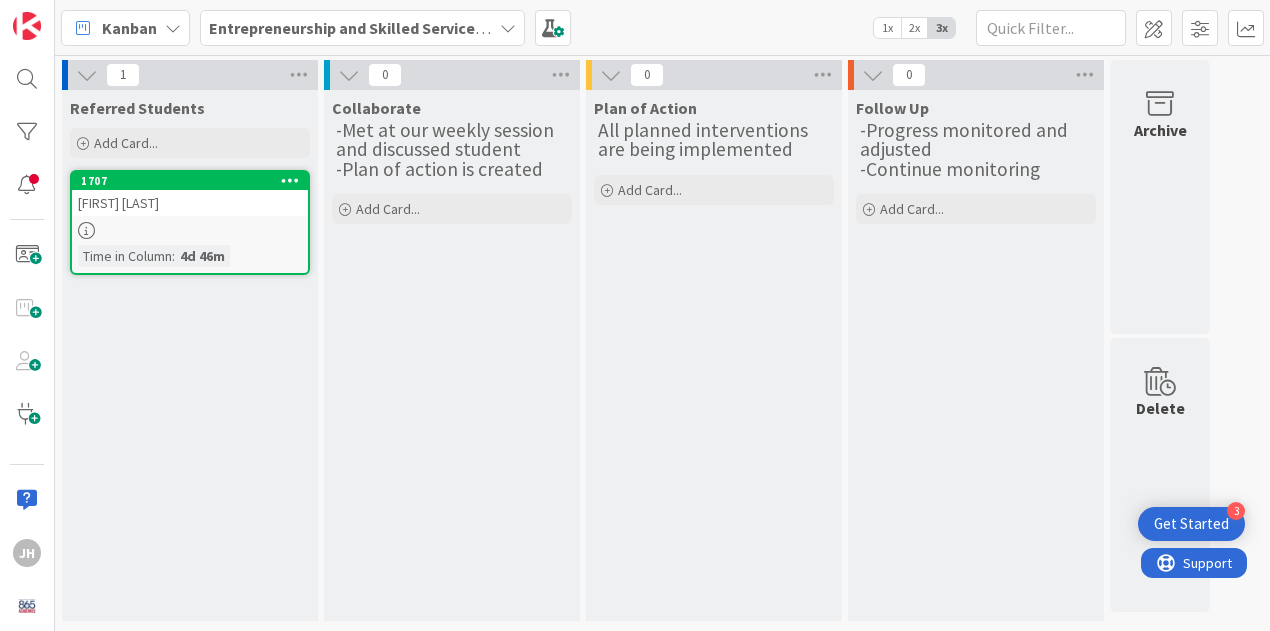 click on "Get Started" at bounding box center (1191, 524) 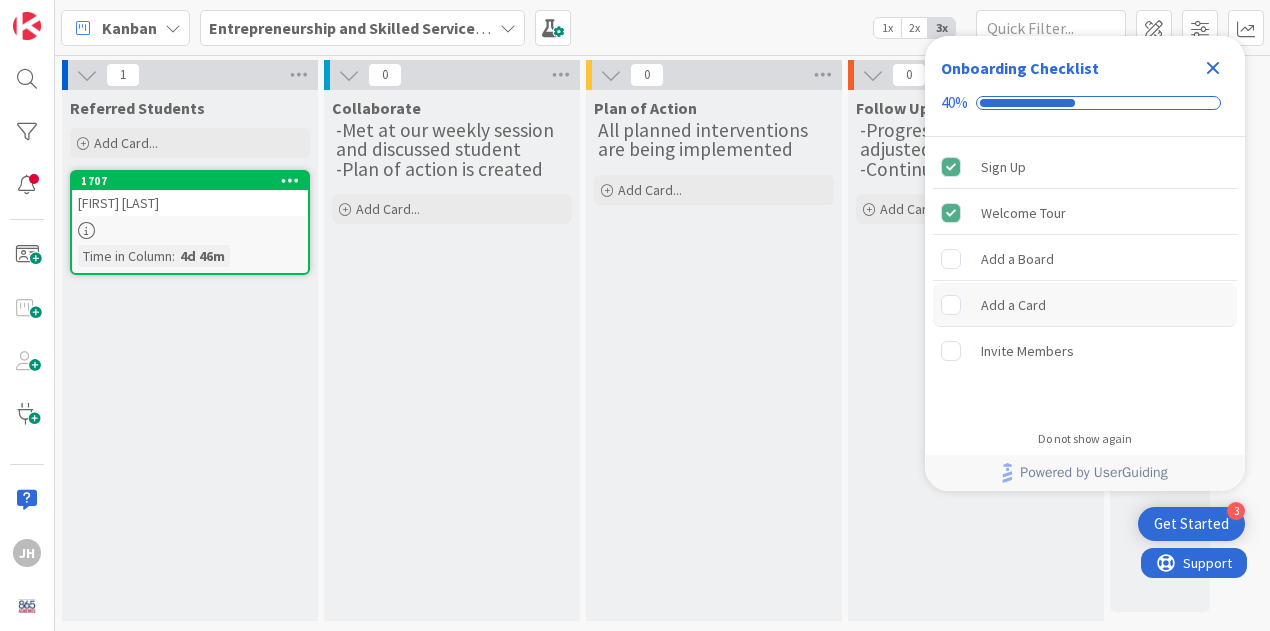 scroll, scrollTop: 0, scrollLeft: 0, axis: both 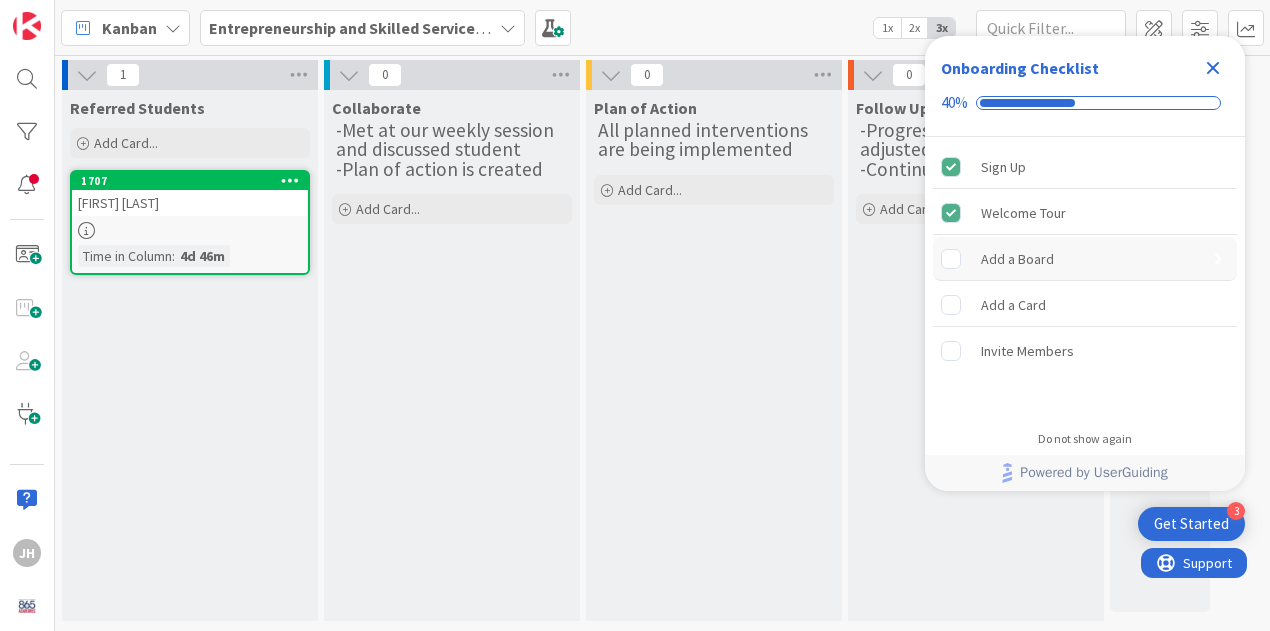 click 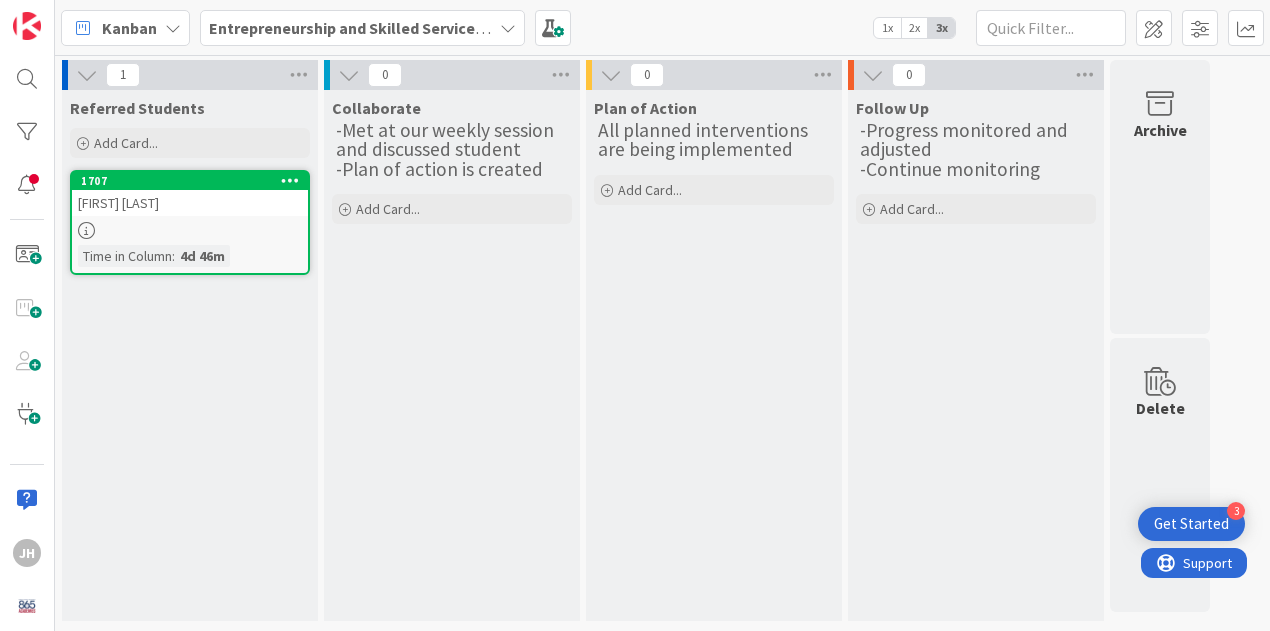 scroll, scrollTop: 0, scrollLeft: 0, axis: both 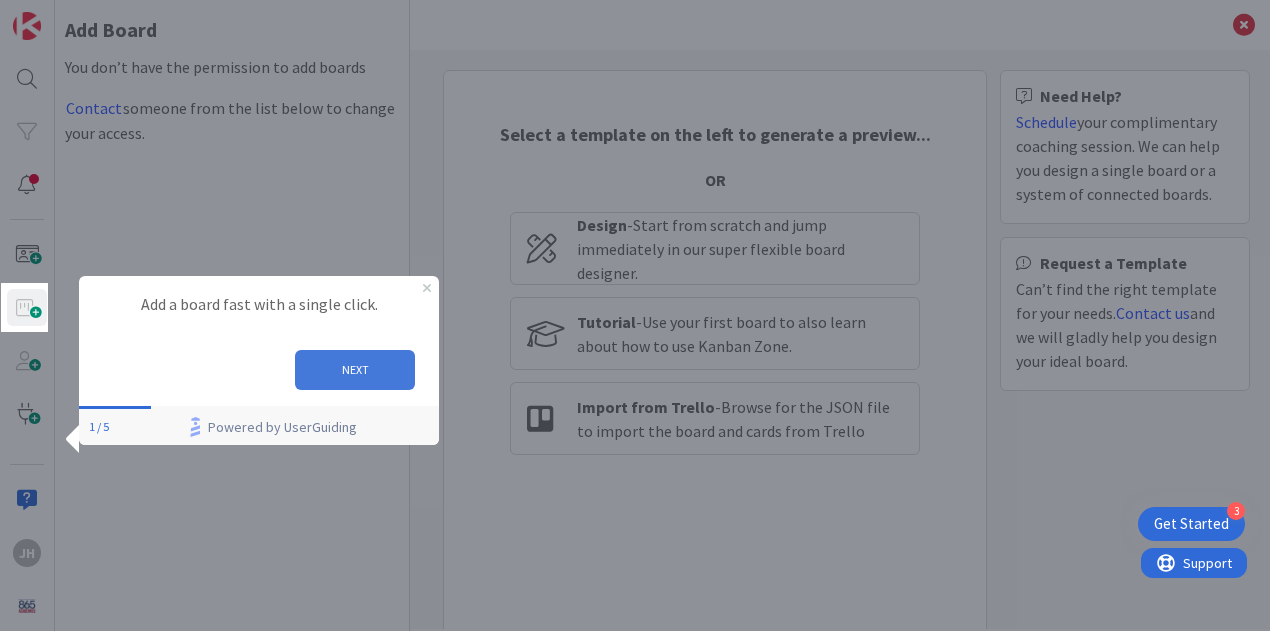 click on "NEXT" at bounding box center [355, 369] 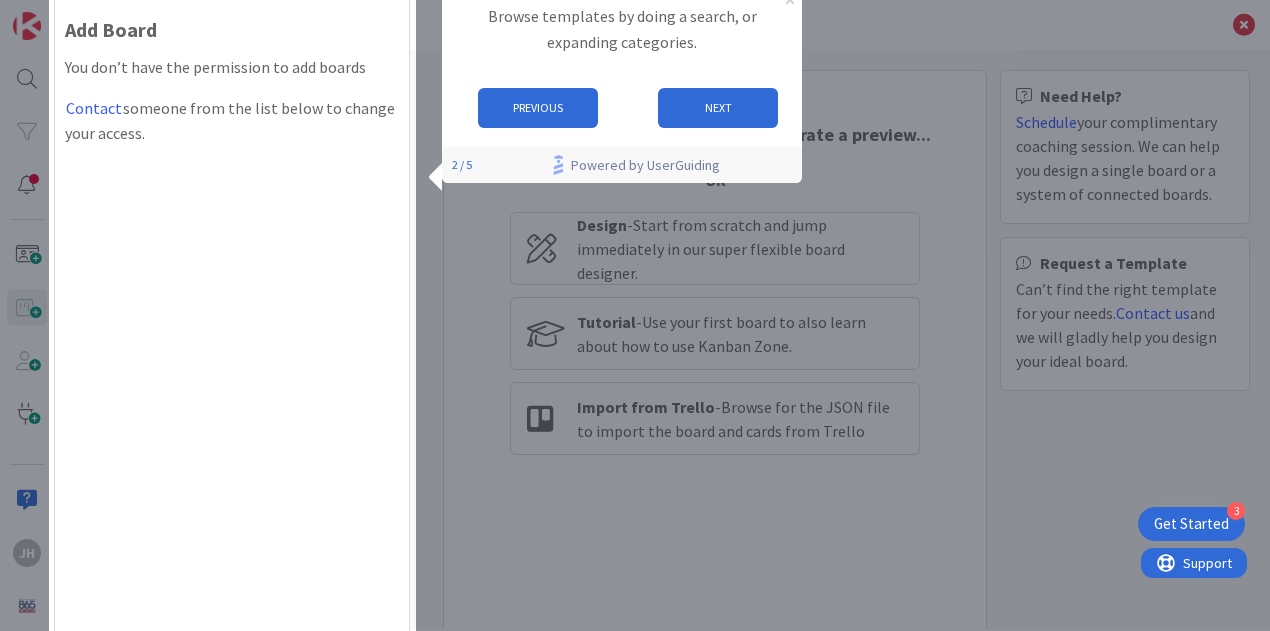 scroll, scrollTop: 0, scrollLeft: 0, axis: both 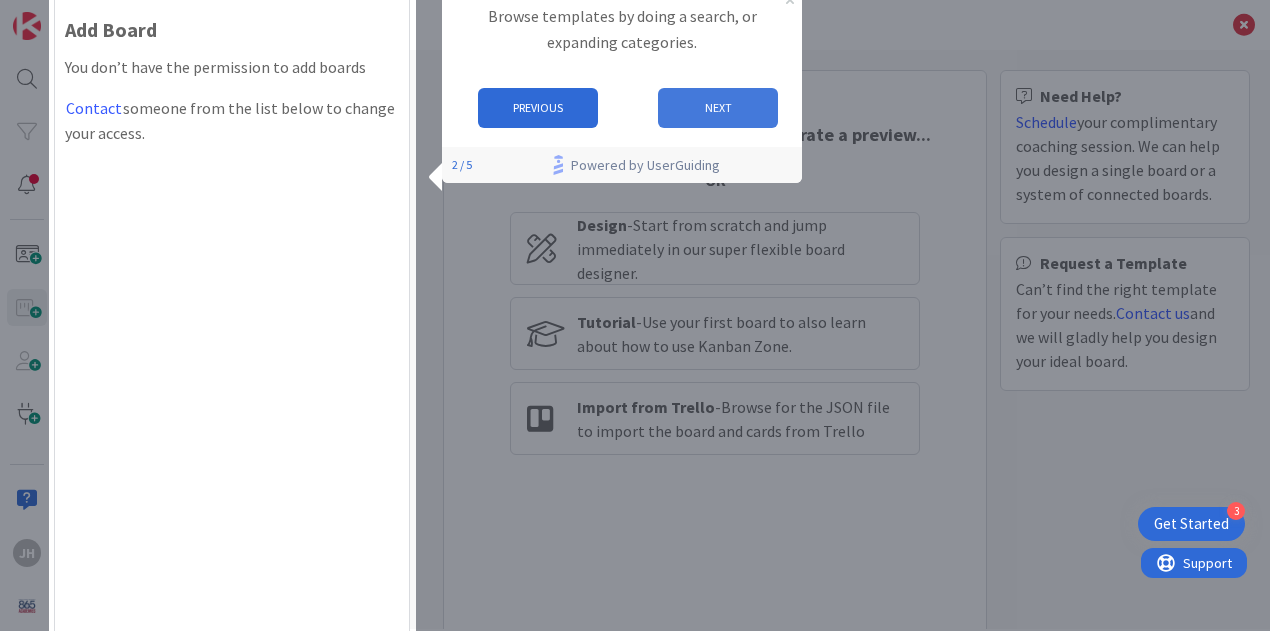click on "NEXT" at bounding box center [718, 108] 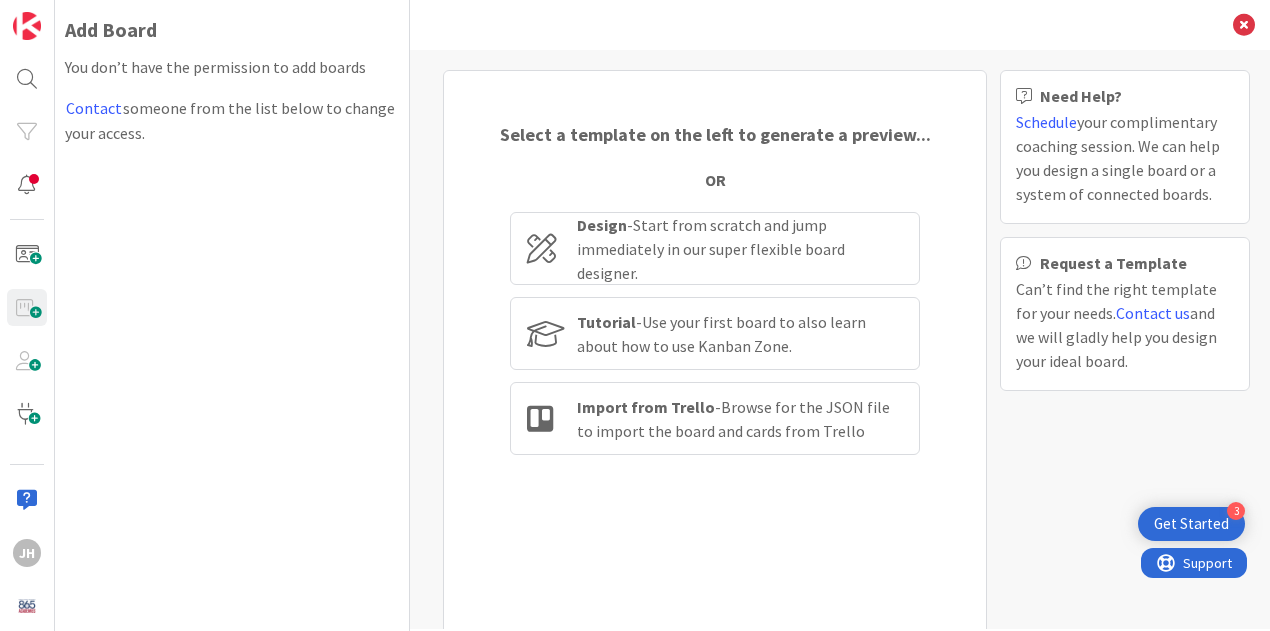 scroll, scrollTop: 0, scrollLeft: 0, axis: both 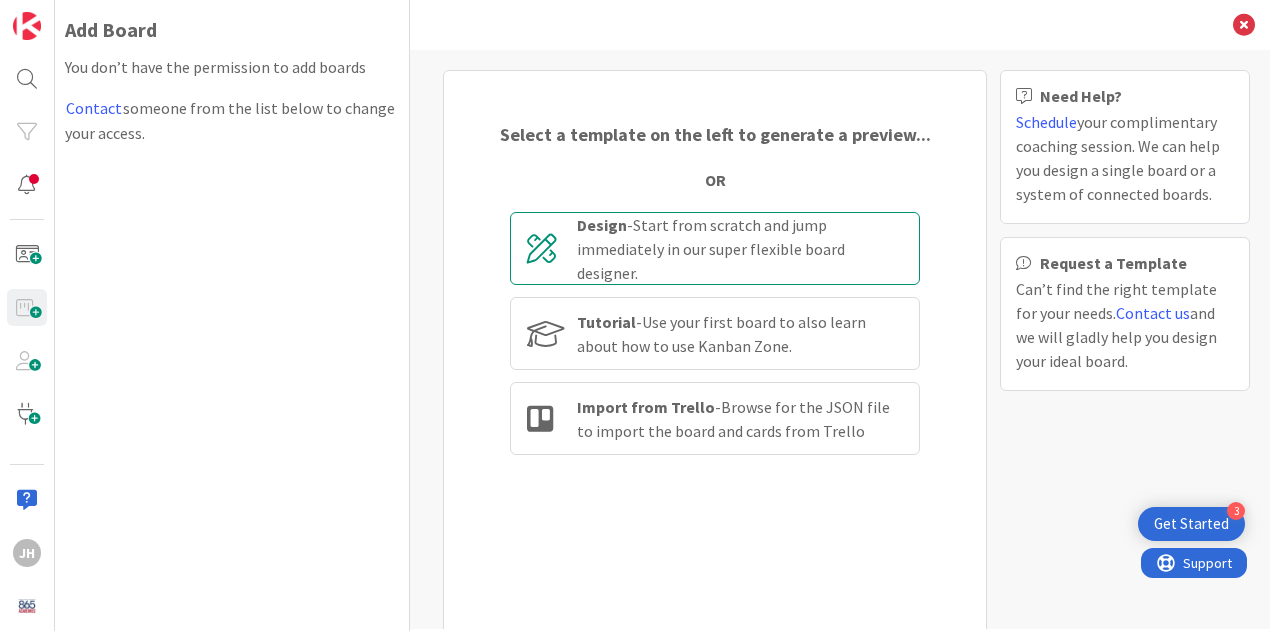 click on "Design  -  Start from scratch and jump immediately in our super flexible board designer." at bounding box center [740, 249] 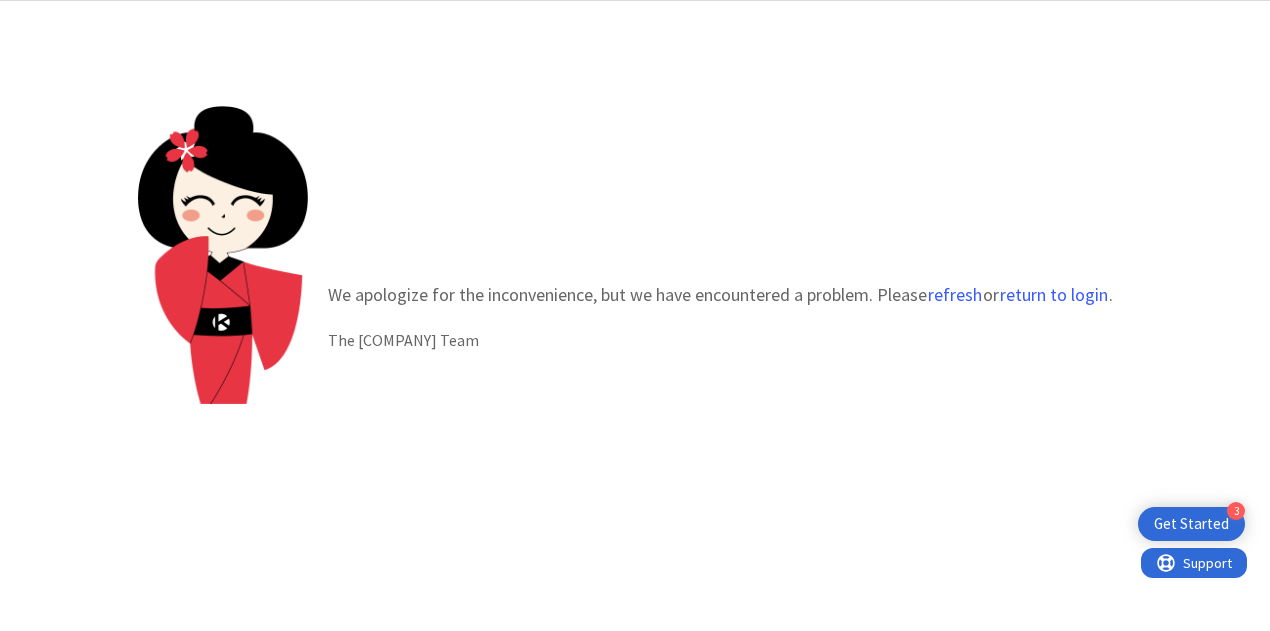scroll, scrollTop: 0, scrollLeft: 0, axis: both 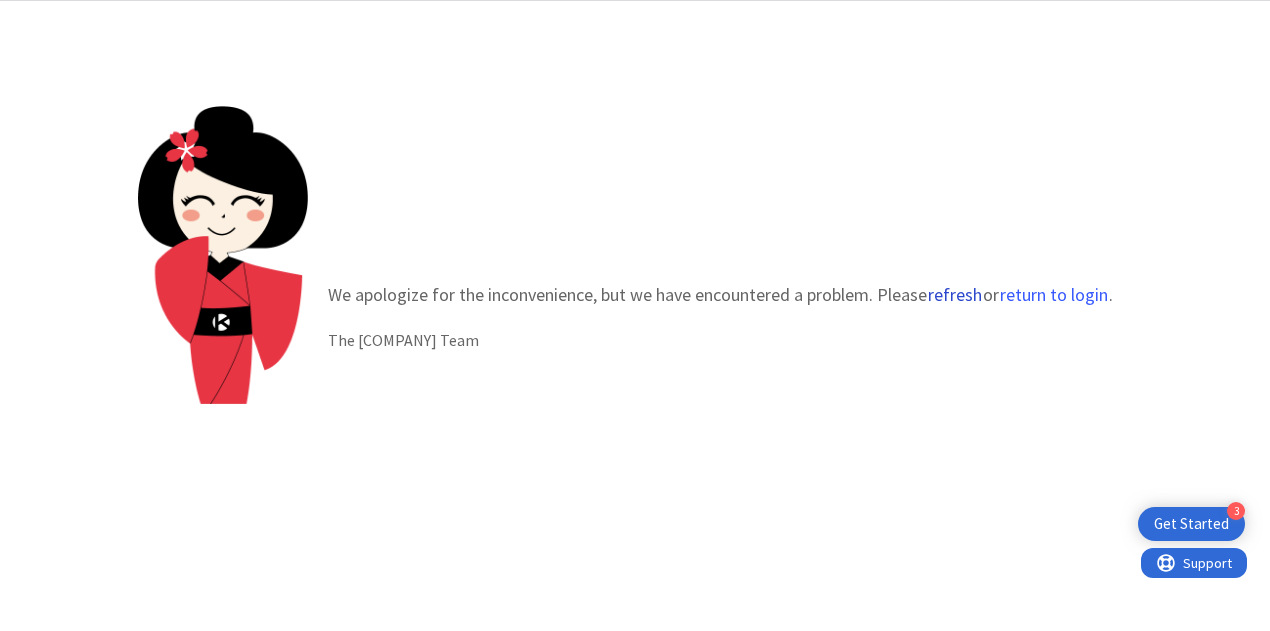 click on "refresh" at bounding box center [955, 295] 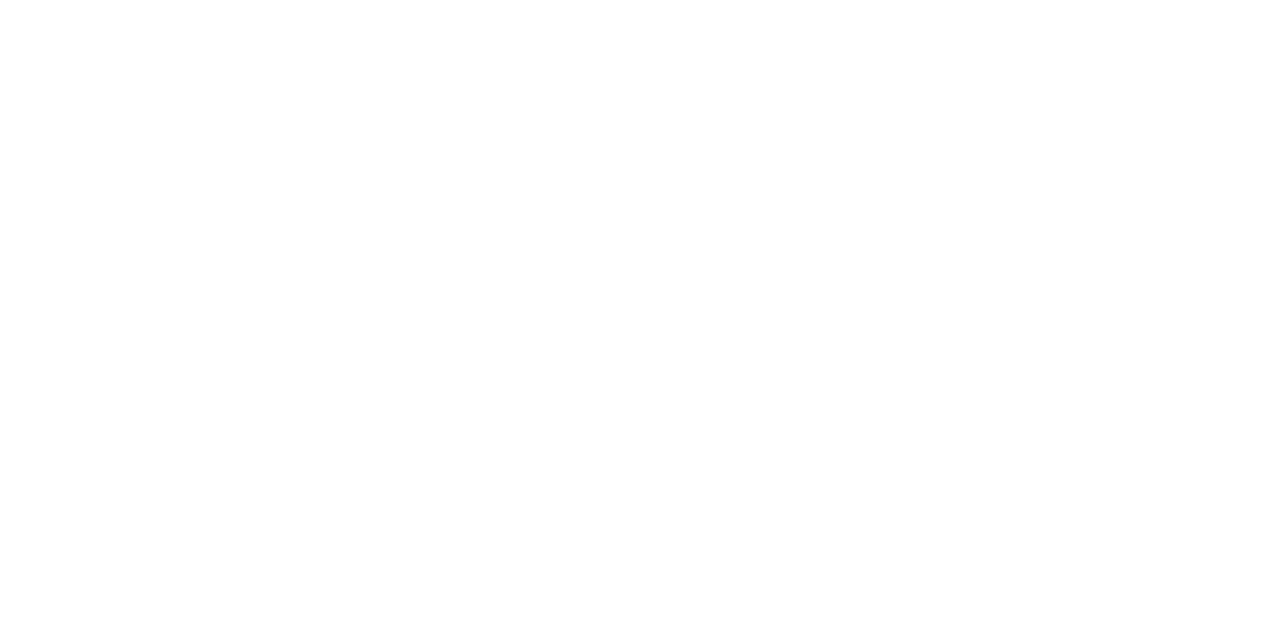 scroll, scrollTop: 0, scrollLeft: 0, axis: both 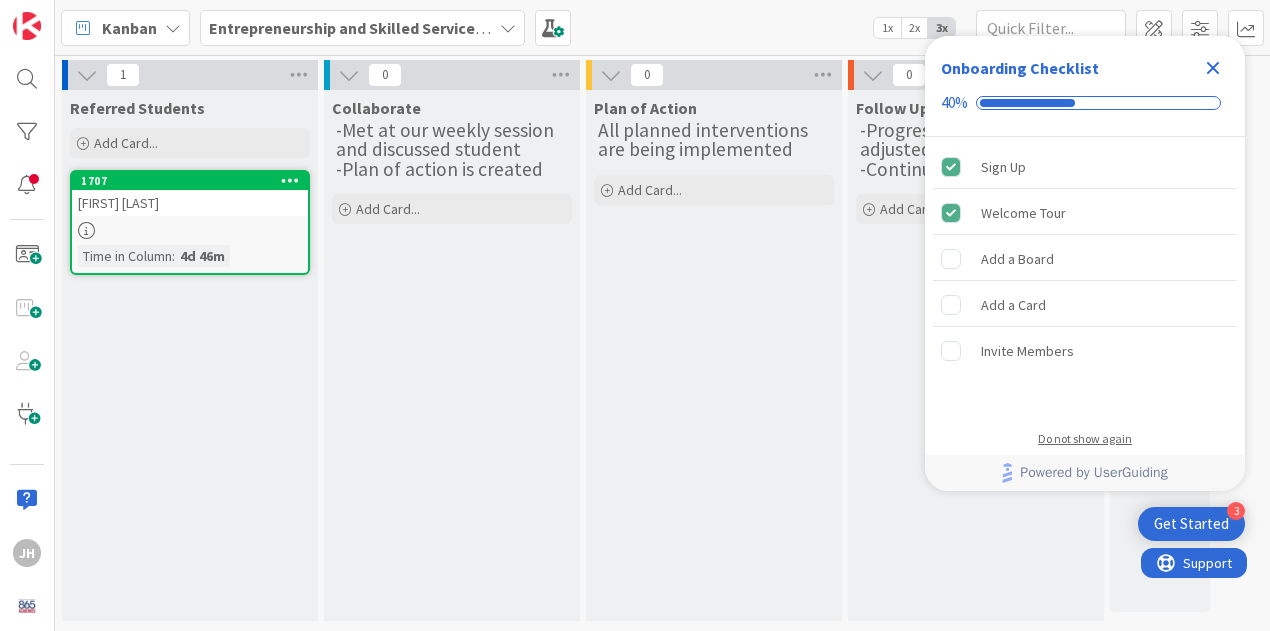 click on "Do not show again" at bounding box center (1085, 439) 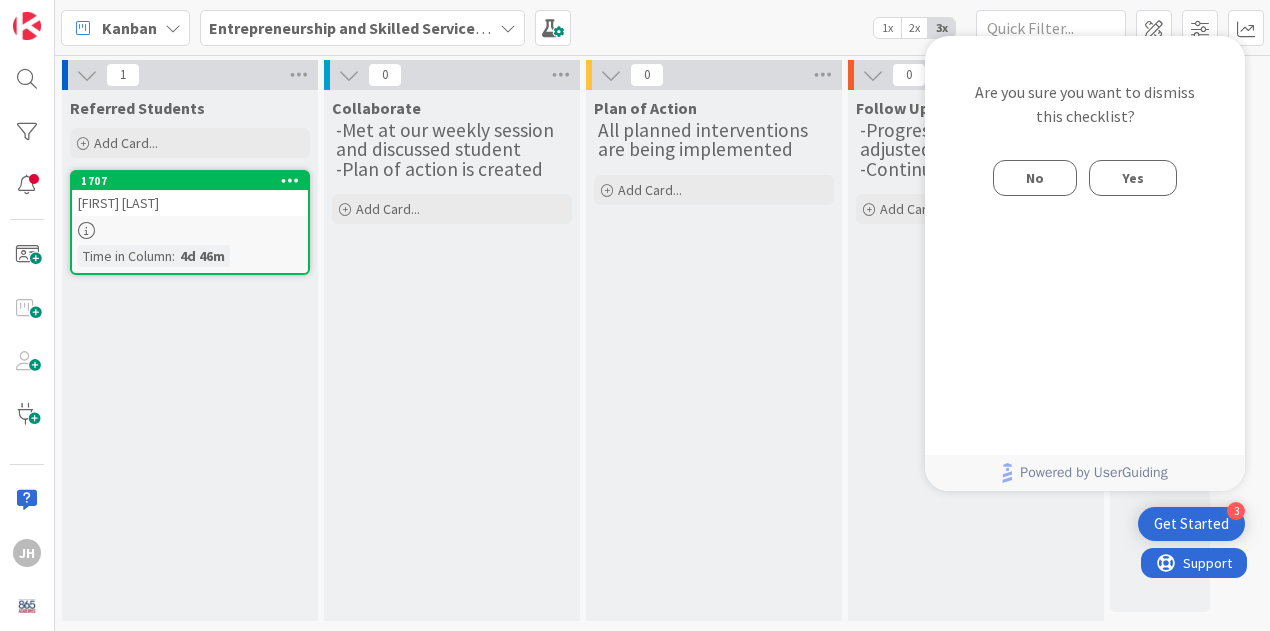 click on "No" at bounding box center (1035, 178) 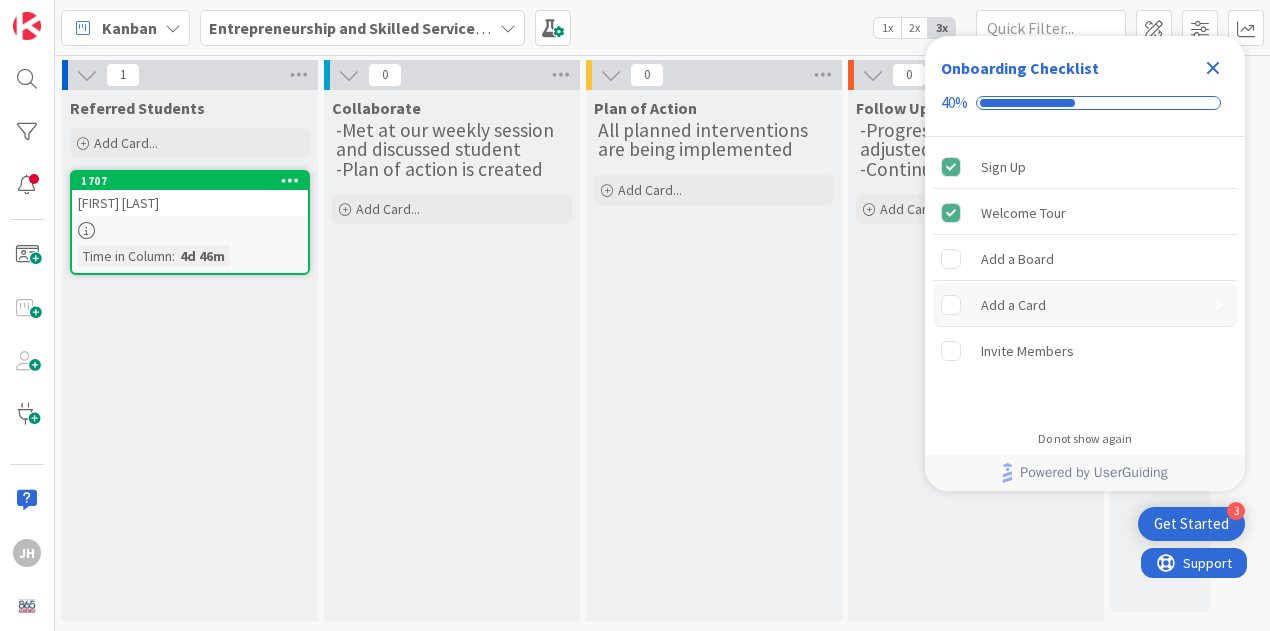click on "Add a Card" at bounding box center (1013, 305) 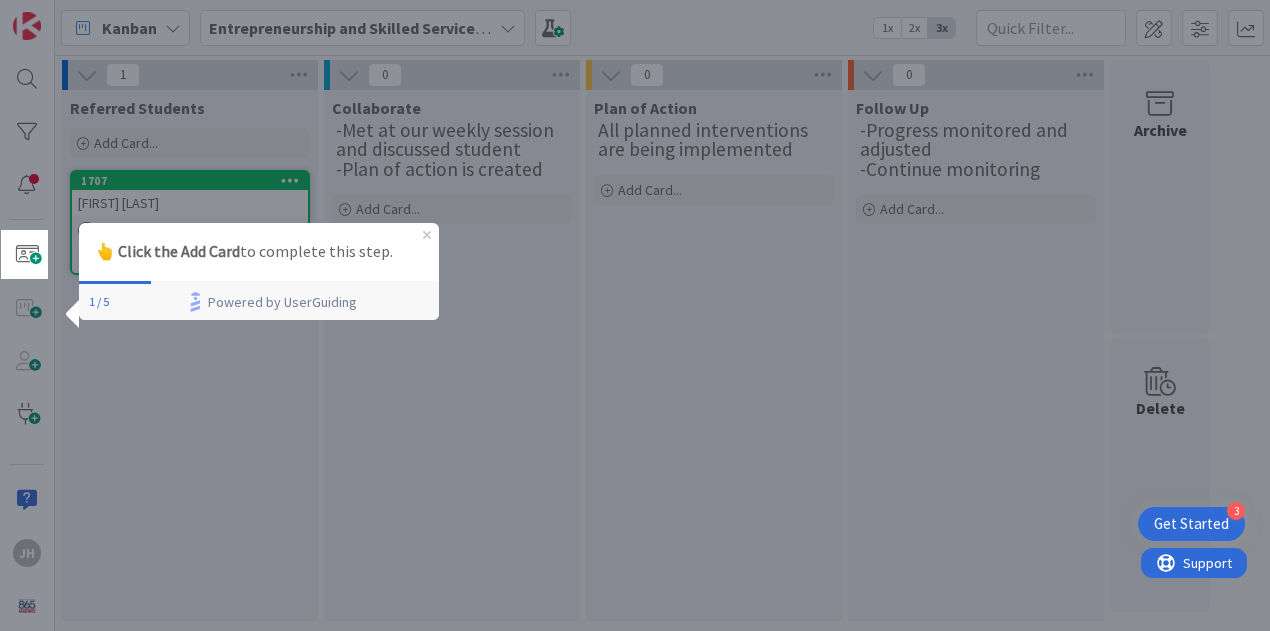 scroll, scrollTop: 0, scrollLeft: 0, axis: both 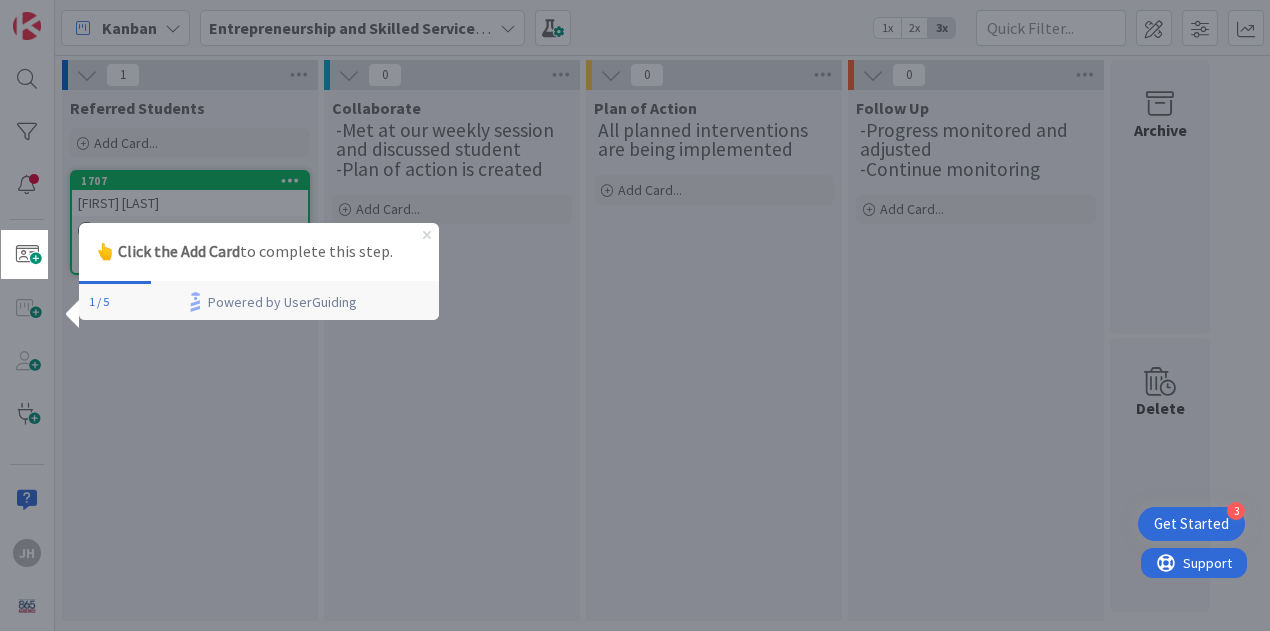 click 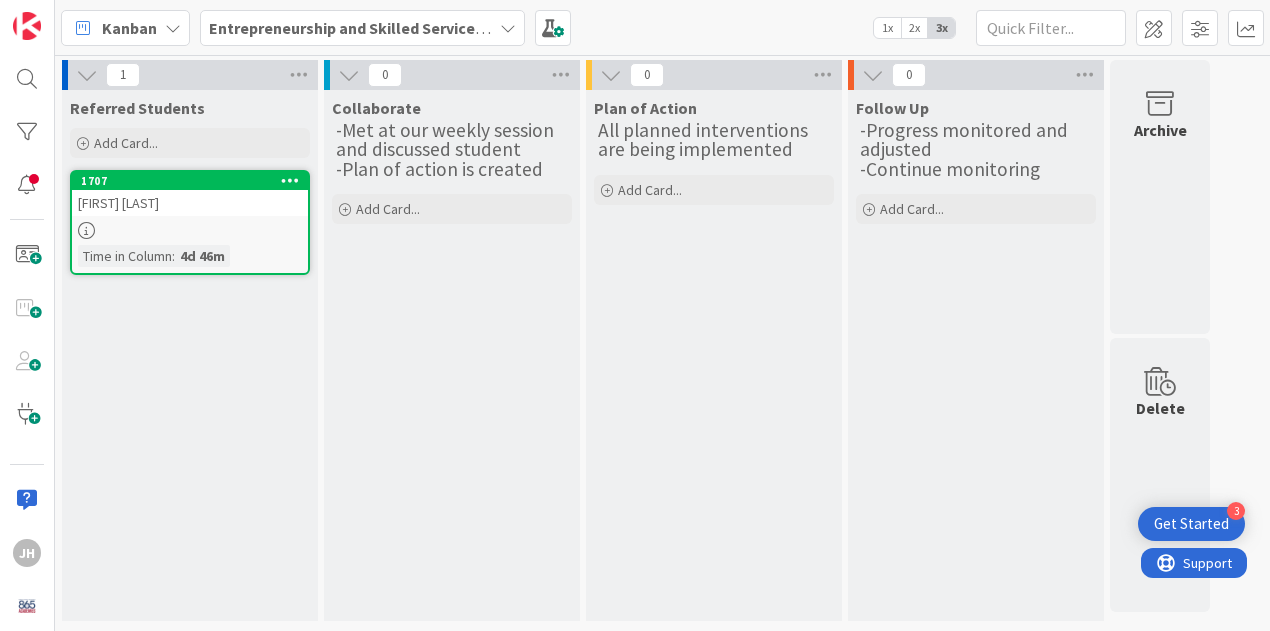 scroll, scrollTop: 0, scrollLeft: 0, axis: both 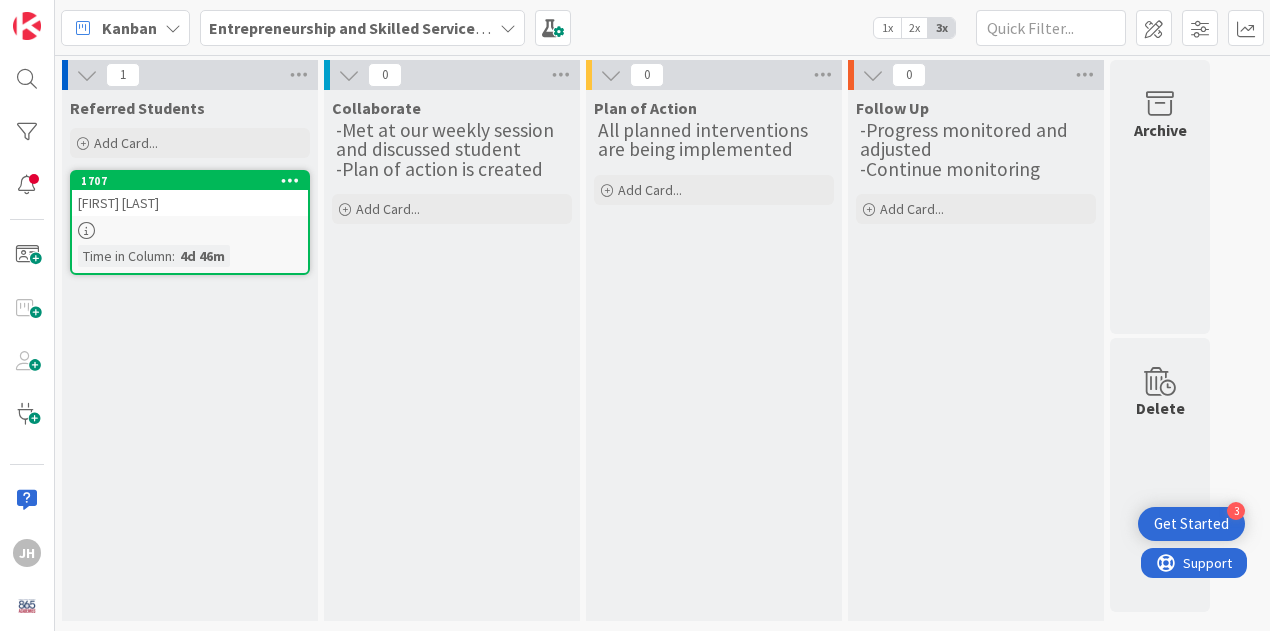 click on "Get Started" at bounding box center [1191, 524] 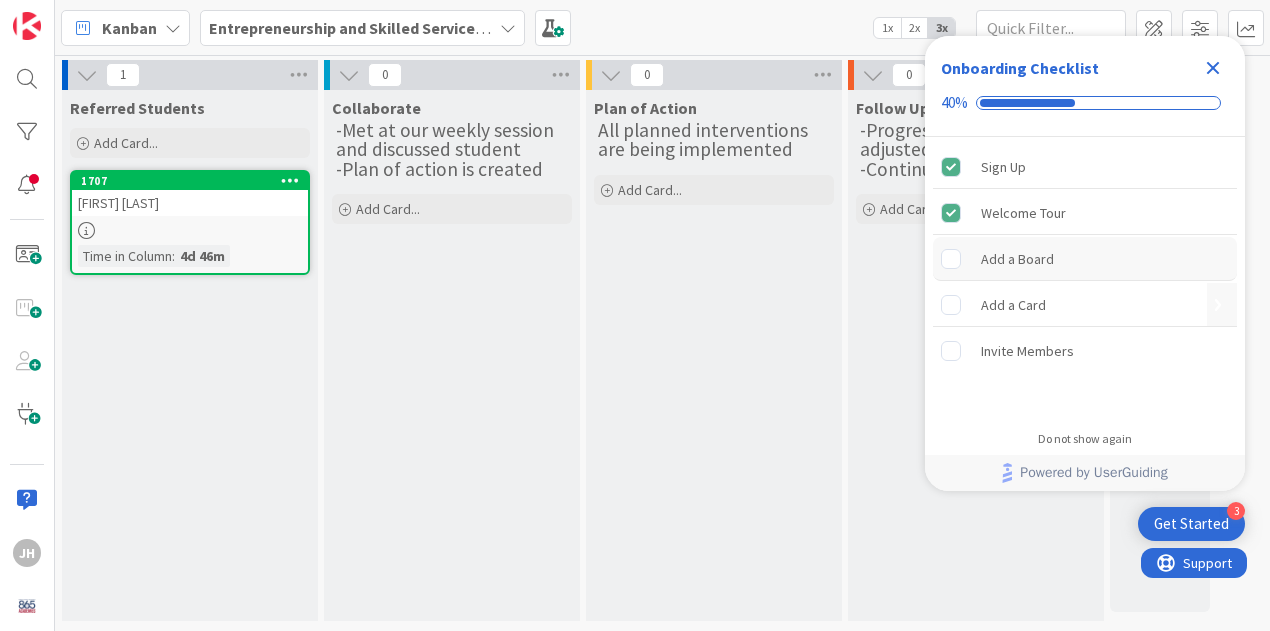 scroll, scrollTop: 0, scrollLeft: 0, axis: both 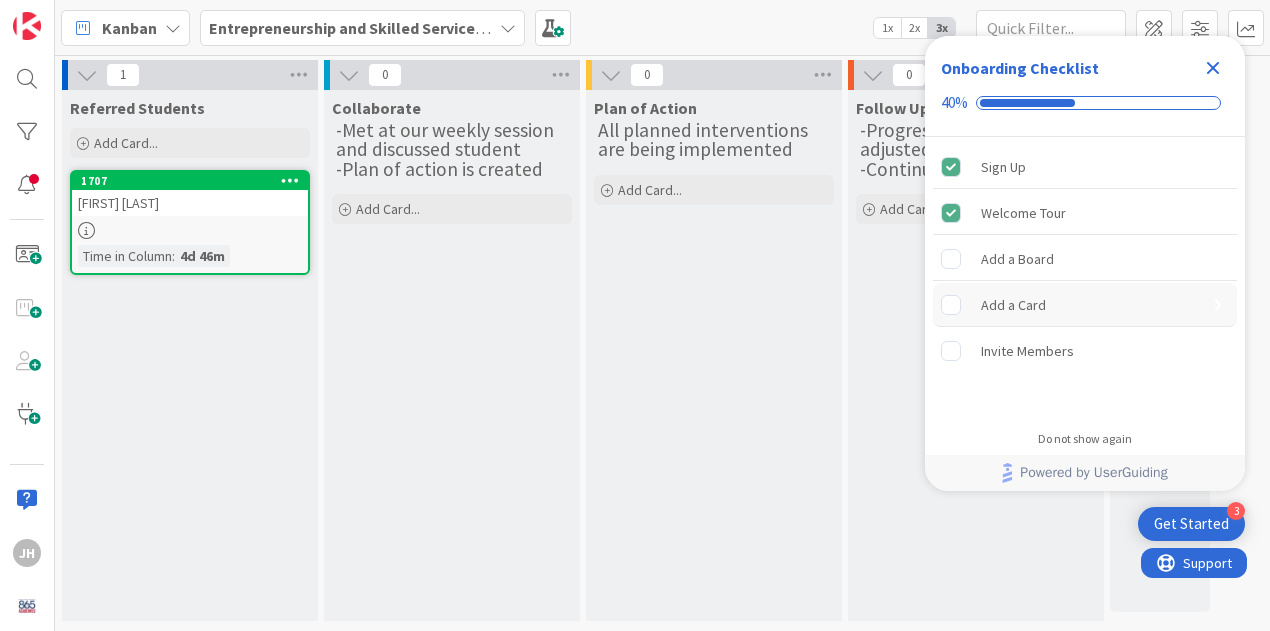 click on "Add a Card" at bounding box center [1085, 305] 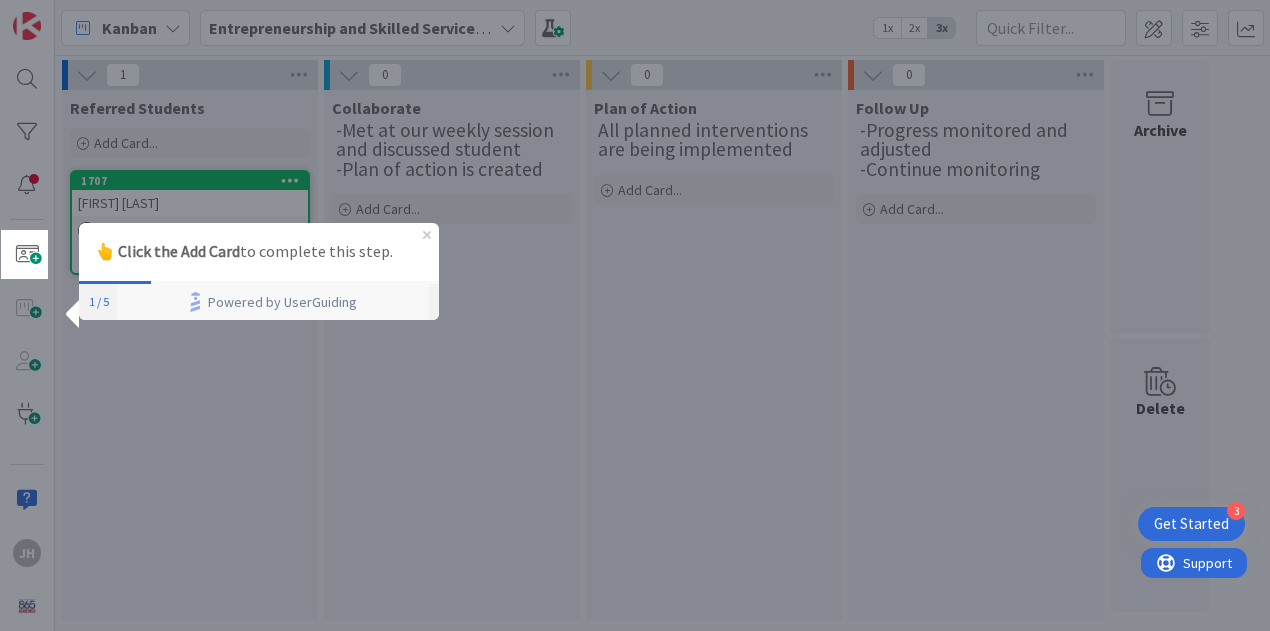 scroll, scrollTop: 0, scrollLeft: 0, axis: both 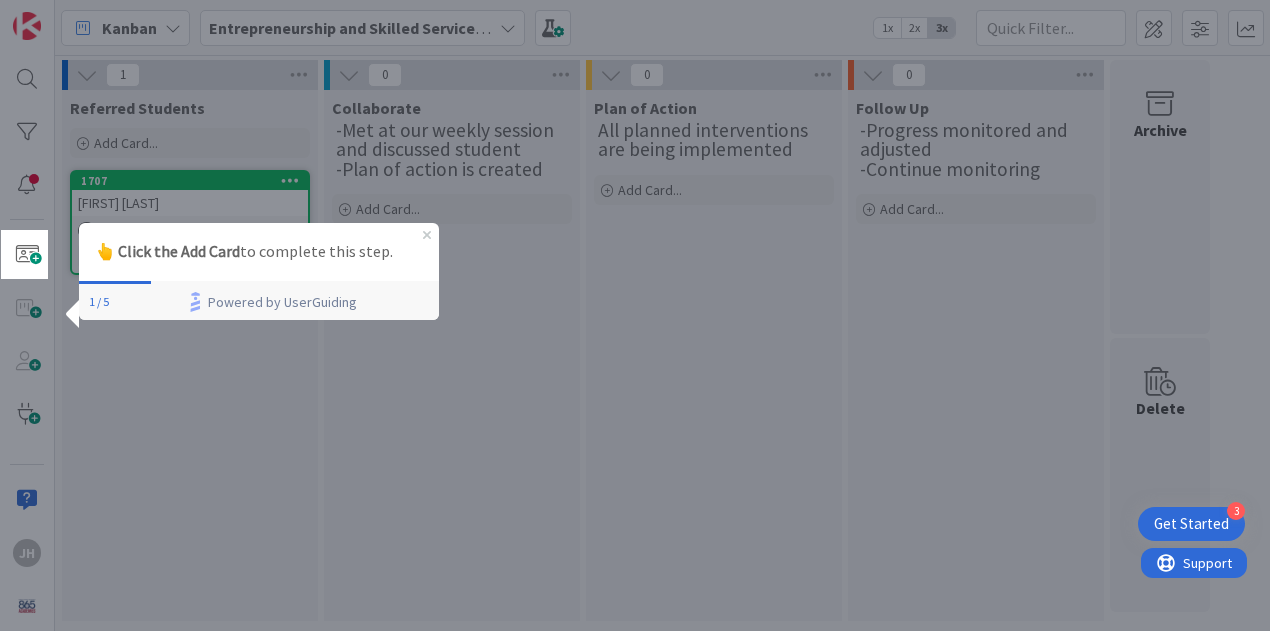 click on "👆 Click the Add Card" at bounding box center (167, 250) 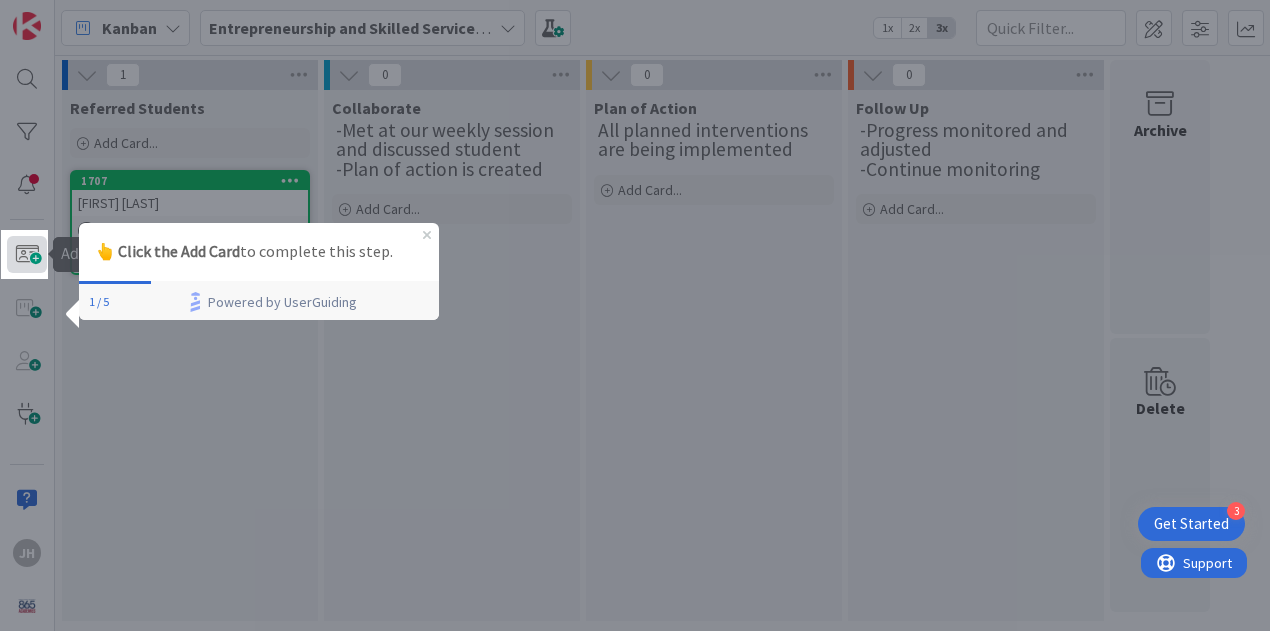 click at bounding box center (27, 254) 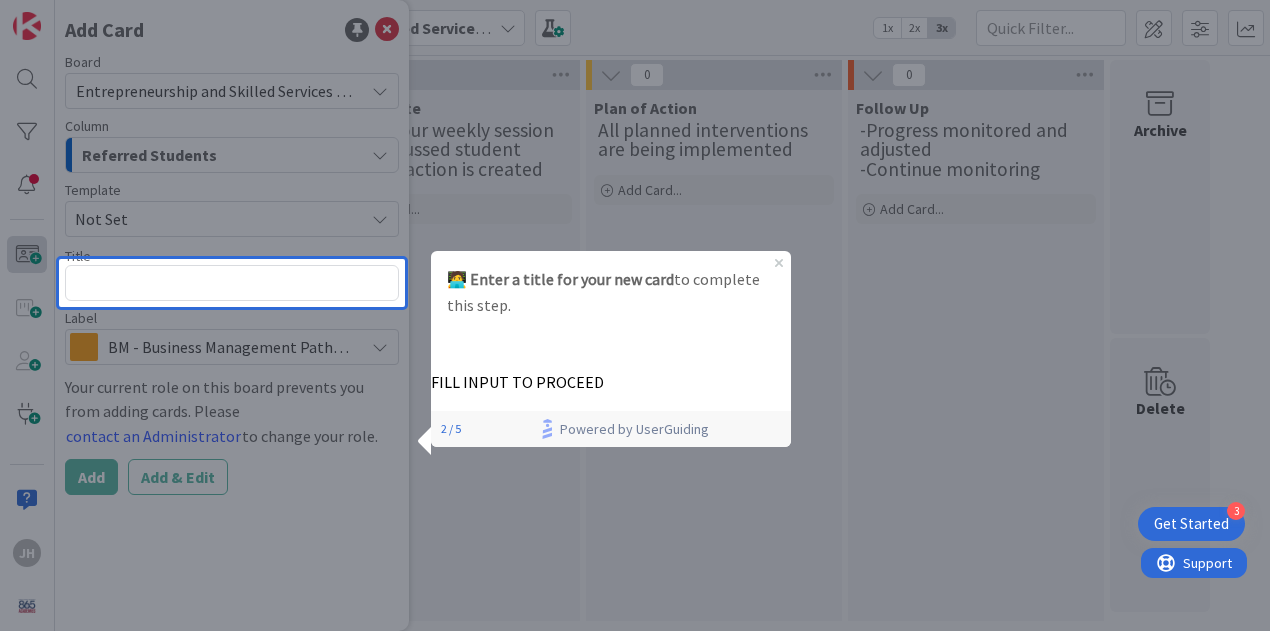scroll, scrollTop: 0, scrollLeft: 0, axis: both 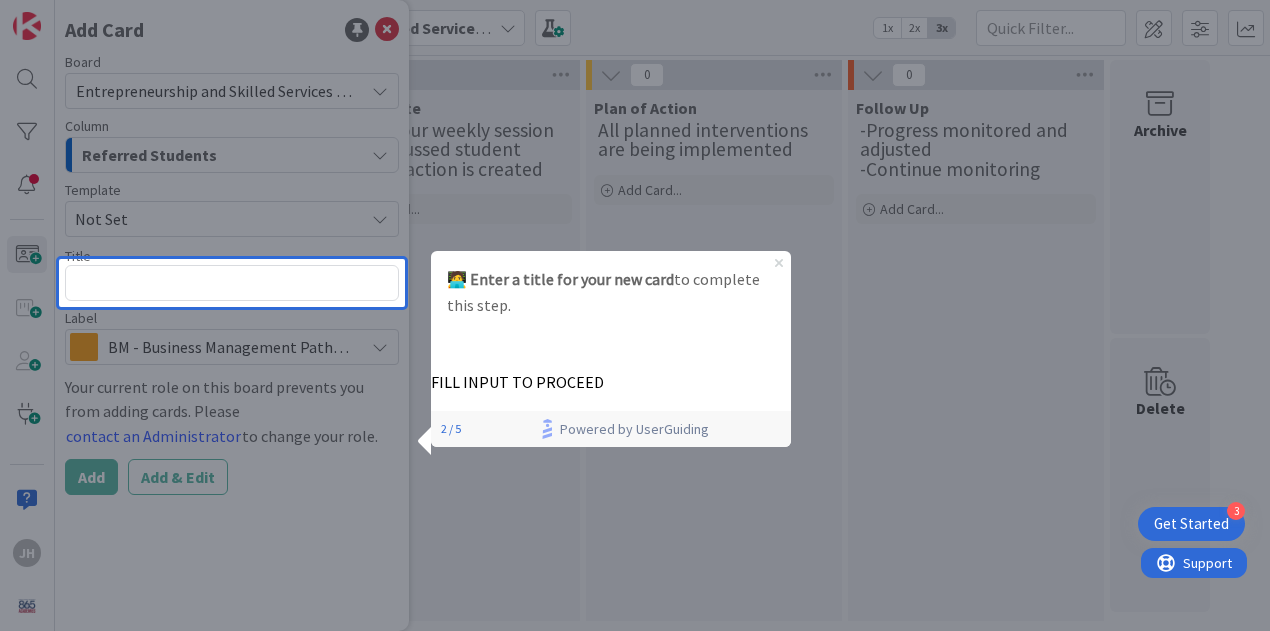 click 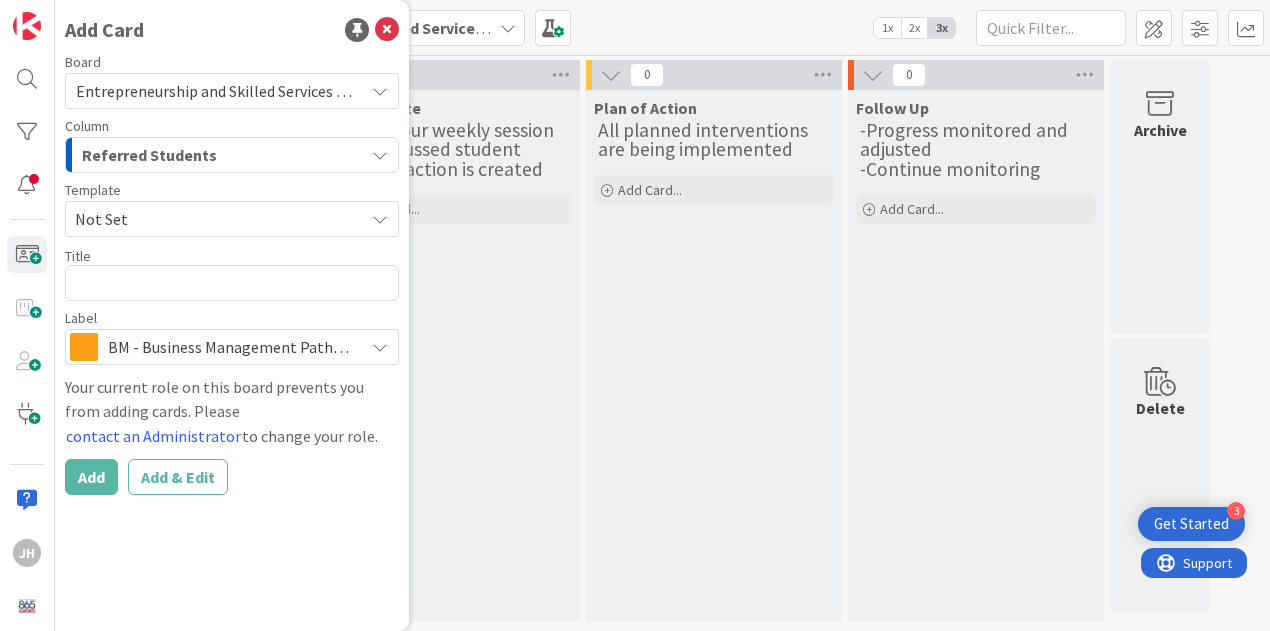 scroll, scrollTop: 0, scrollLeft: 0, axis: both 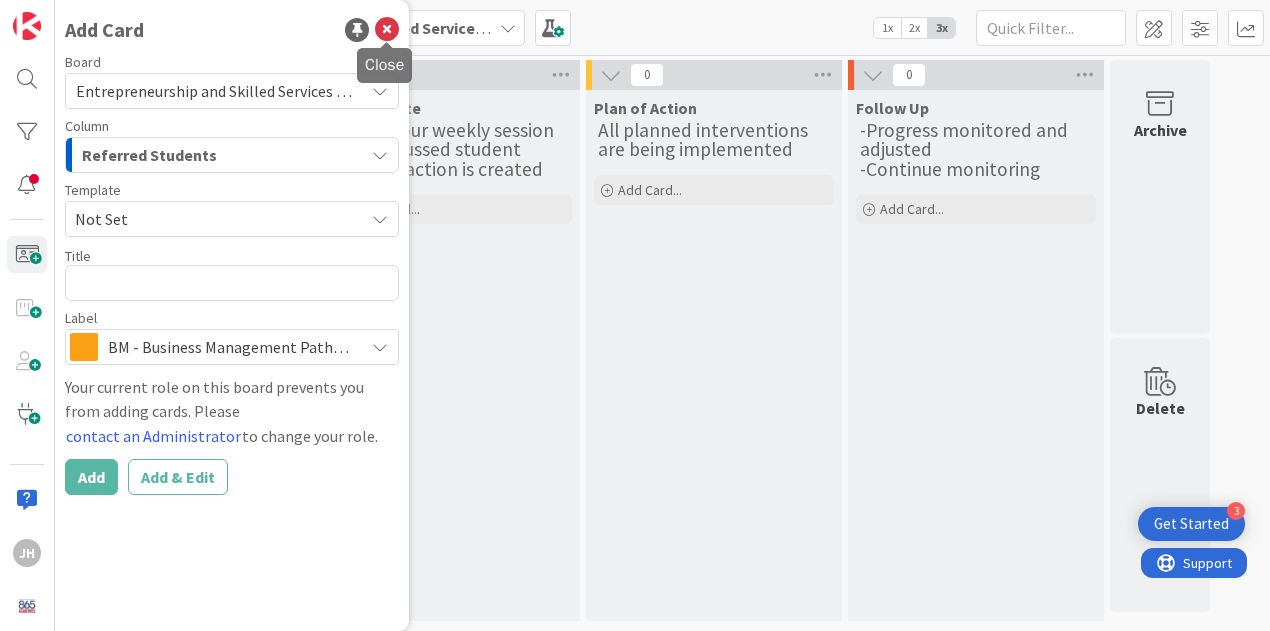 click at bounding box center (387, 30) 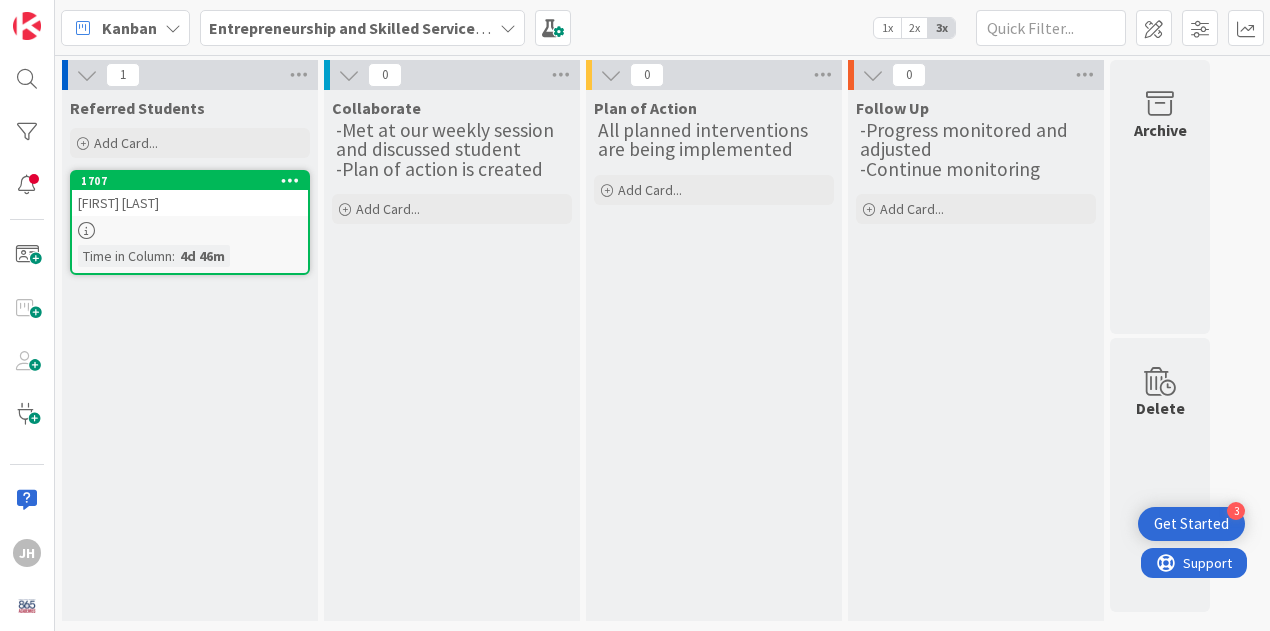 click on "[FIRST] [LAST]" at bounding box center [190, 203] 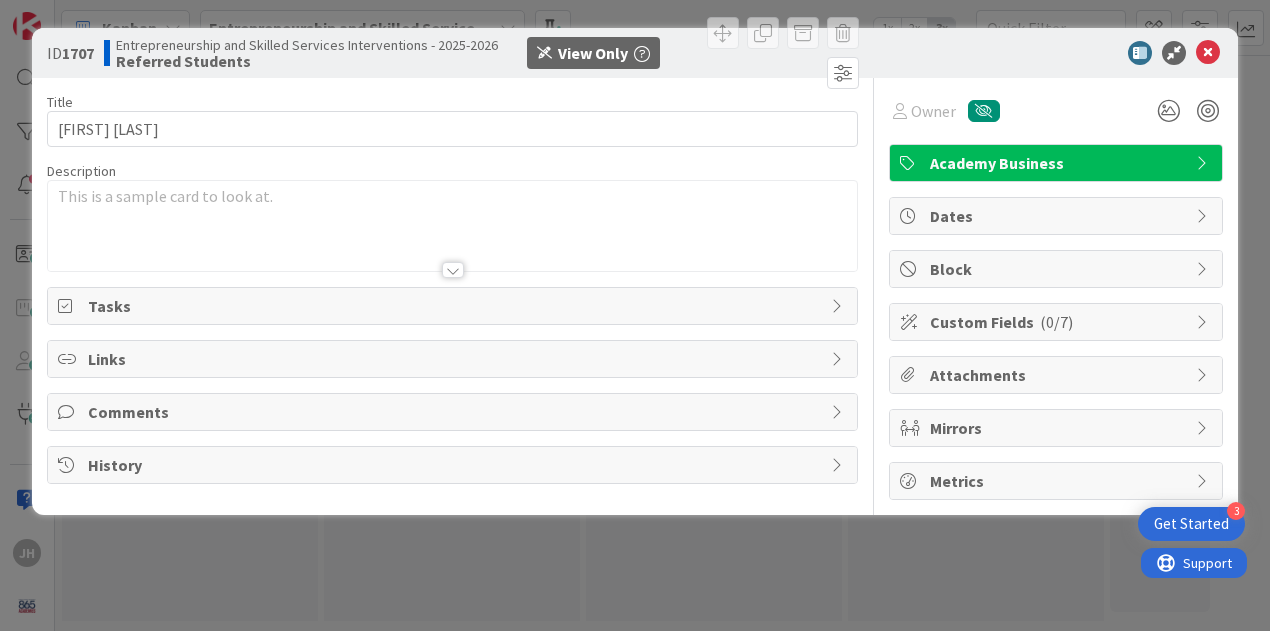 scroll, scrollTop: 0, scrollLeft: 0, axis: both 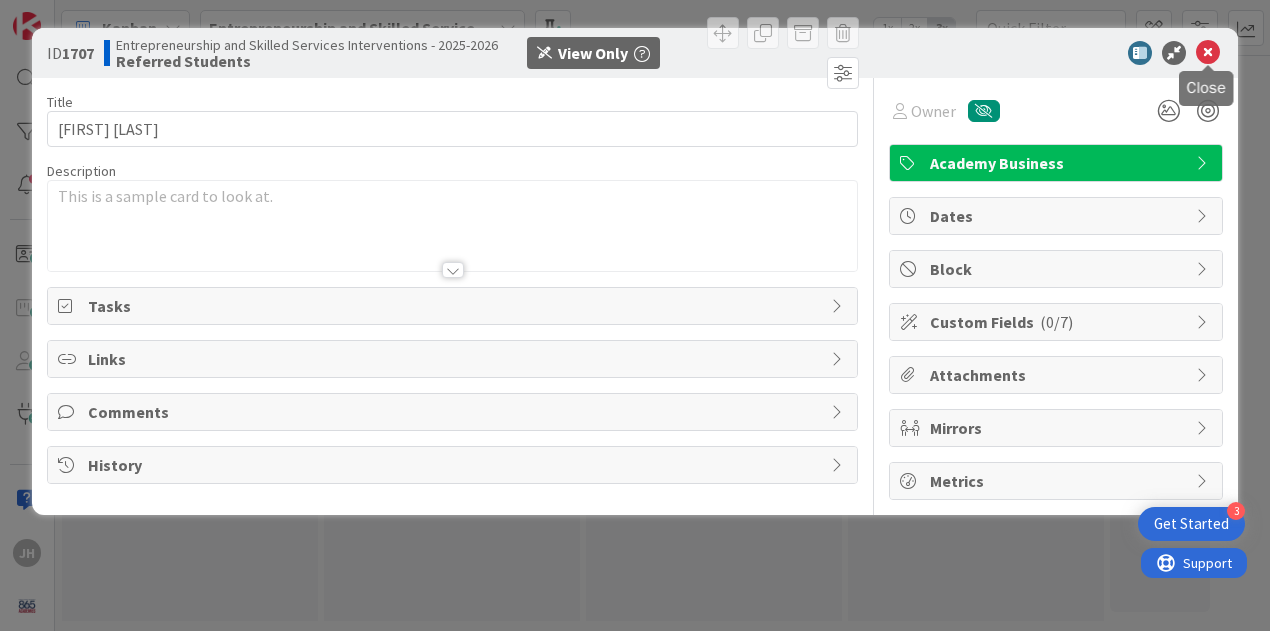 click at bounding box center [1208, 53] 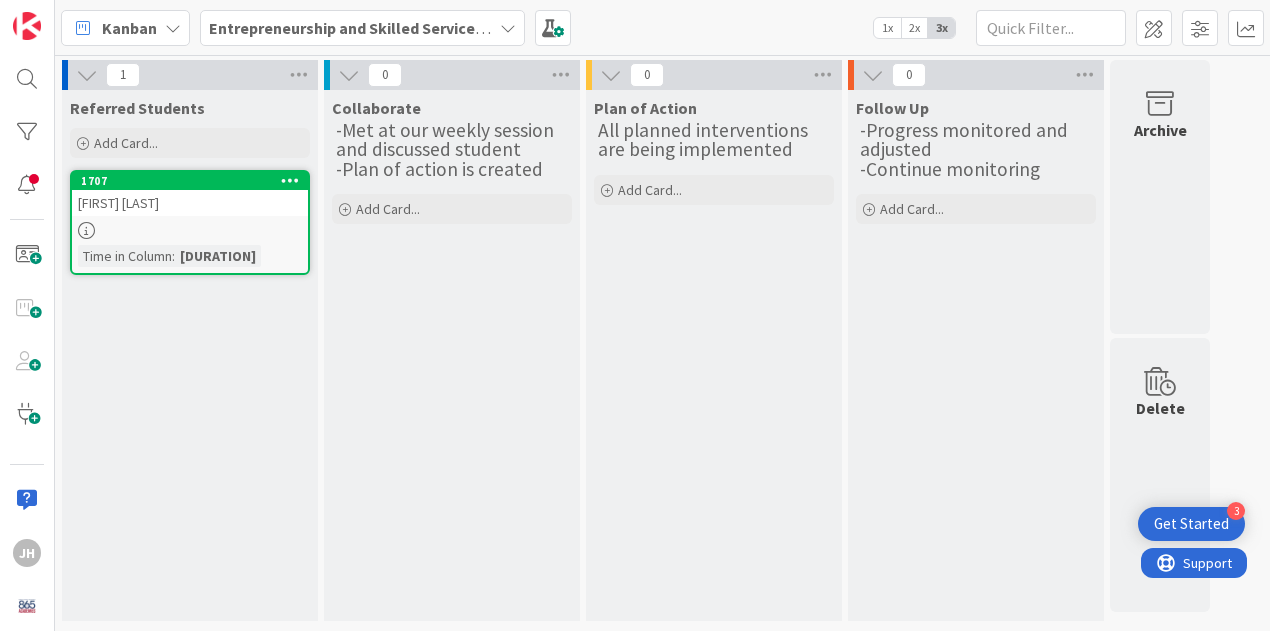 scroll, scrollTop: 0, scrollLeft: 0, axis: both 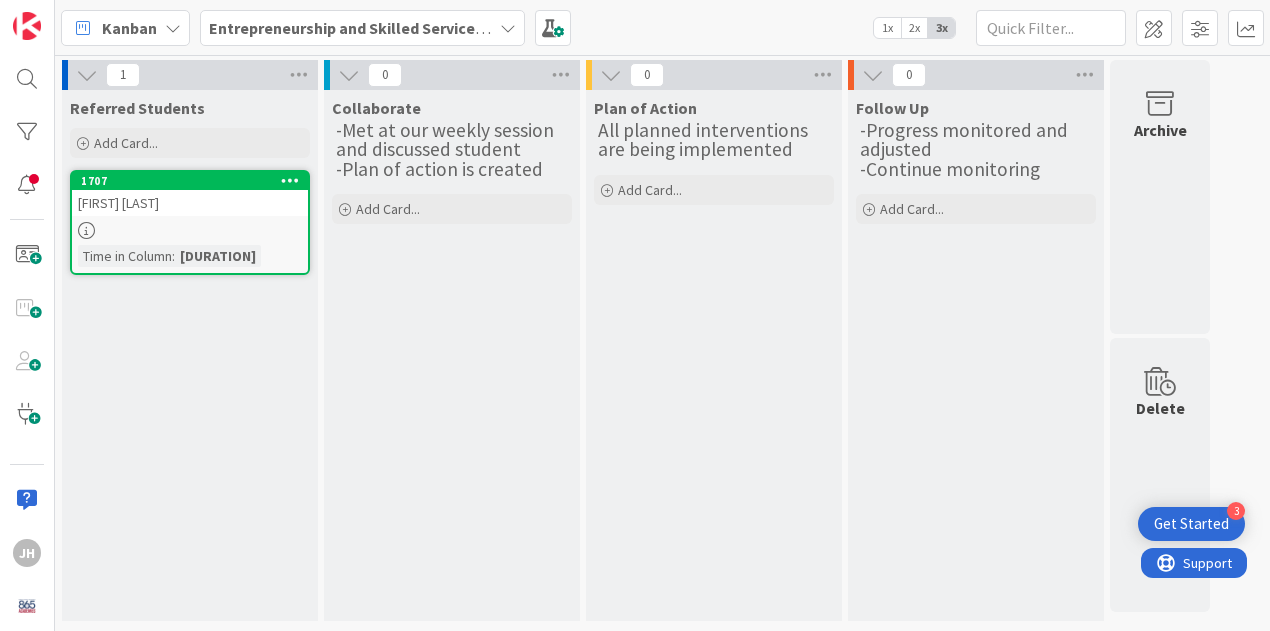 click on "Get Started" at bounding box center [1191, 524] 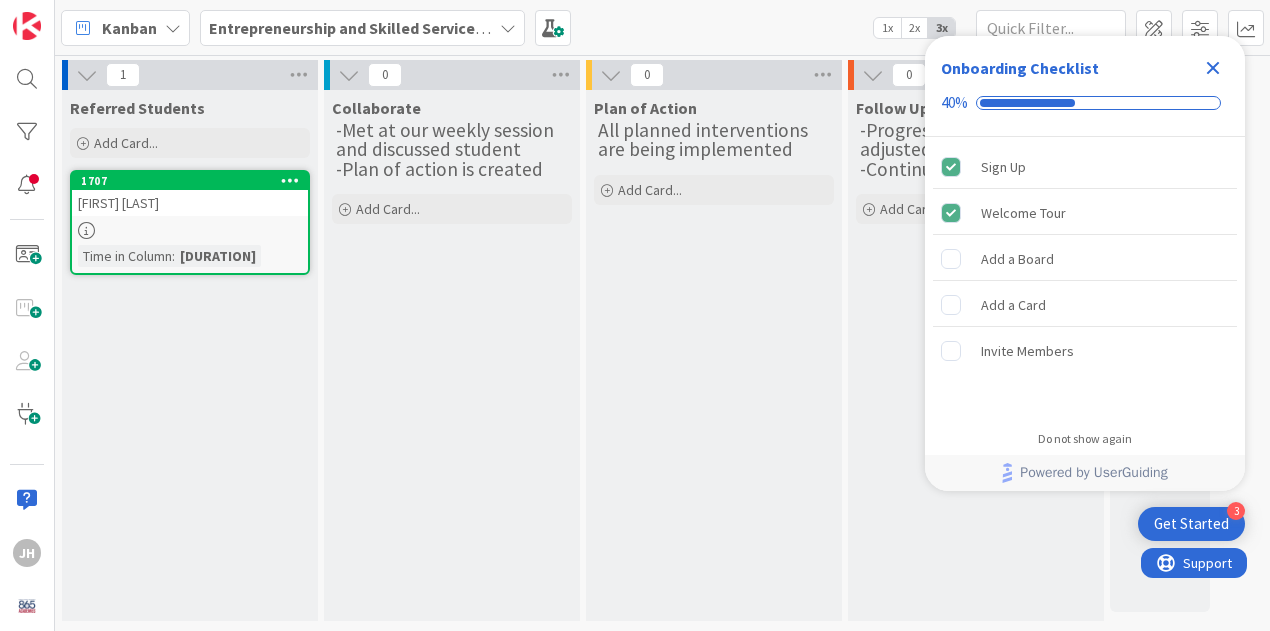 scroll 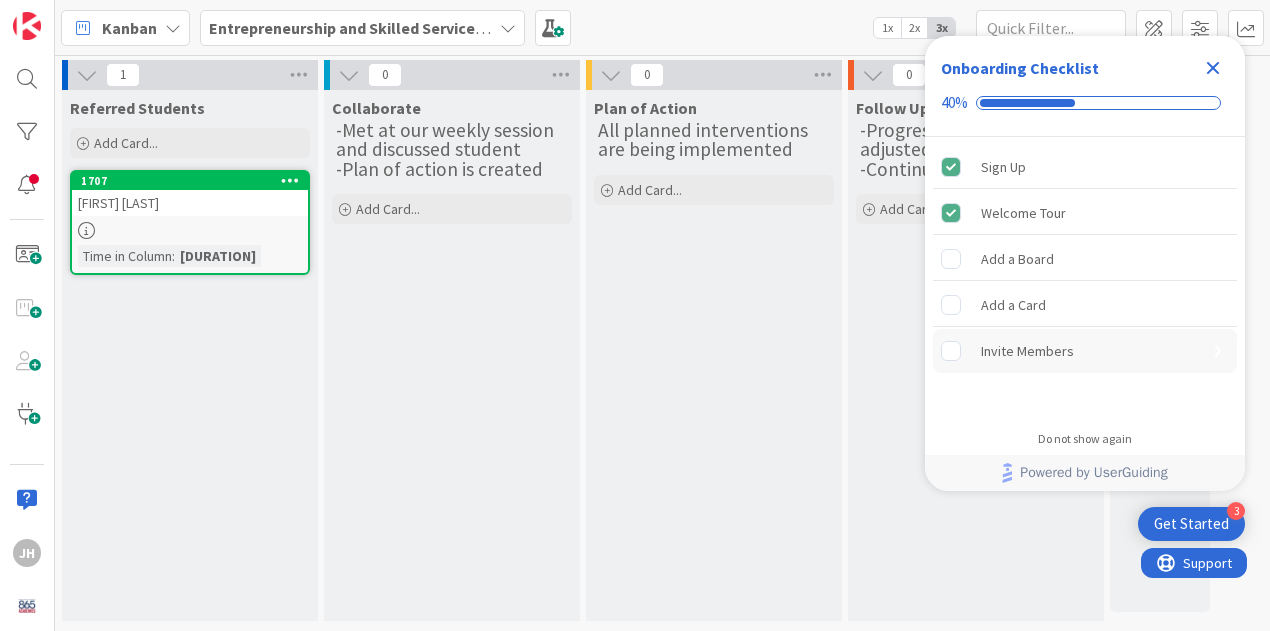 click on "Invite Members" at bounding box center (1085, 351) 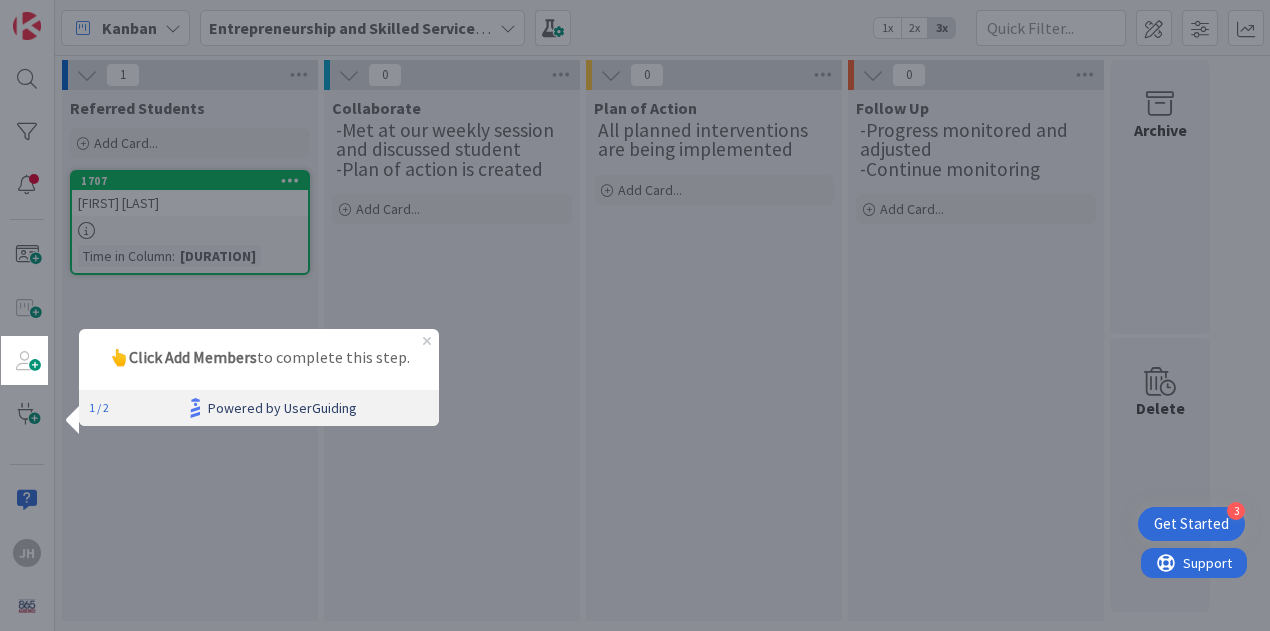 click on "Powered by UserGuiding" at bounding box center (273, 407) 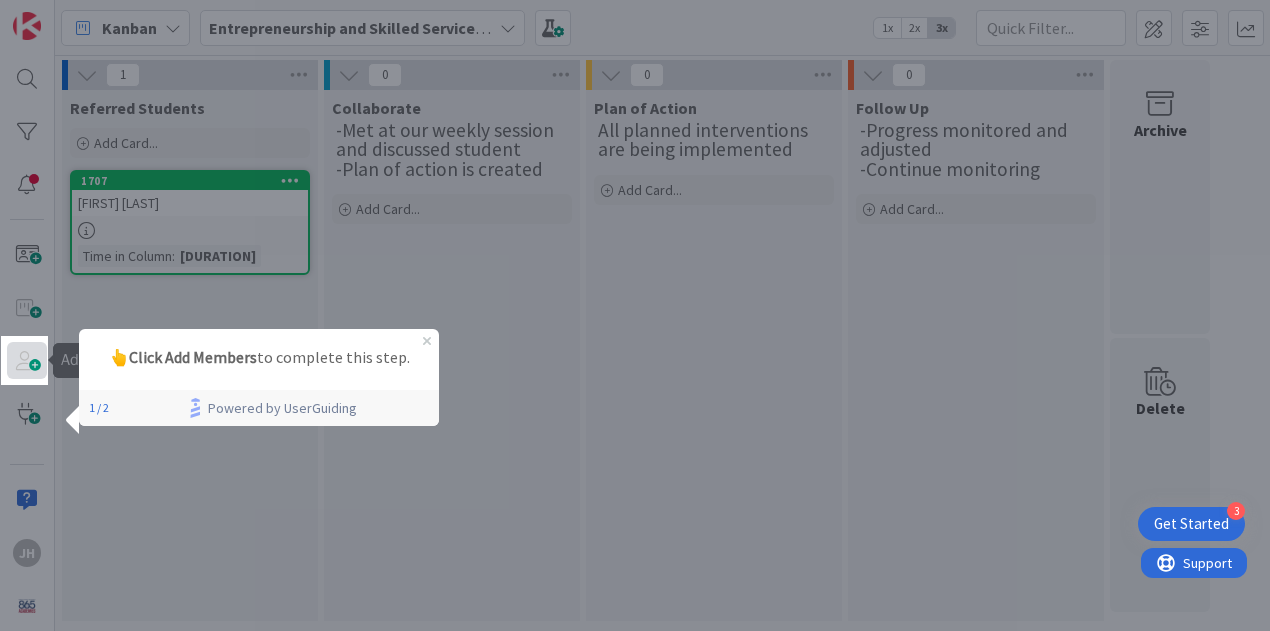 click at bounding box center [27, 360] 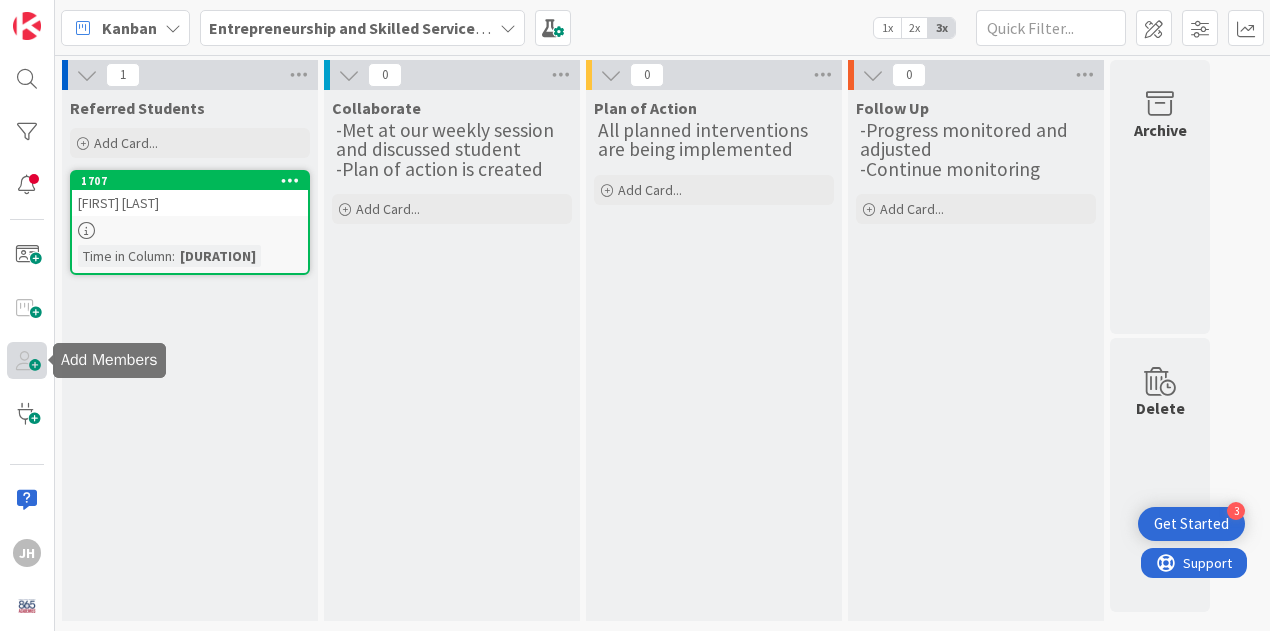 scroll, scrollTop: 0, scrollLeft: 0, axis: both 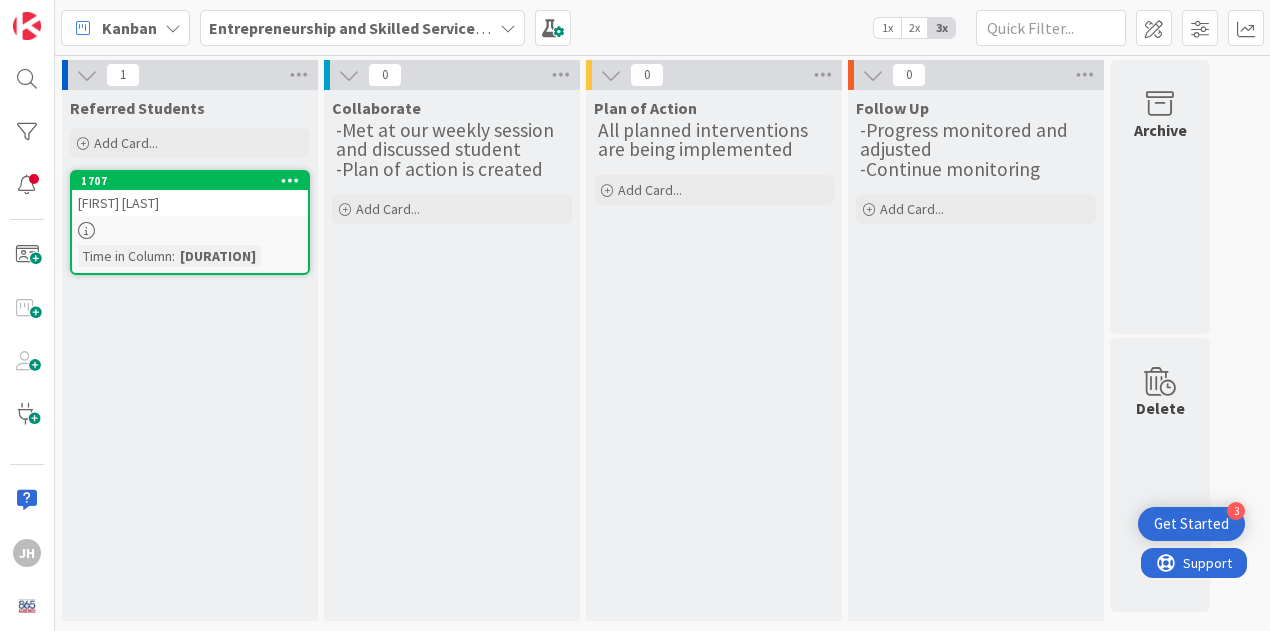 click on "Get Started" at bounding box center [1191, 524] 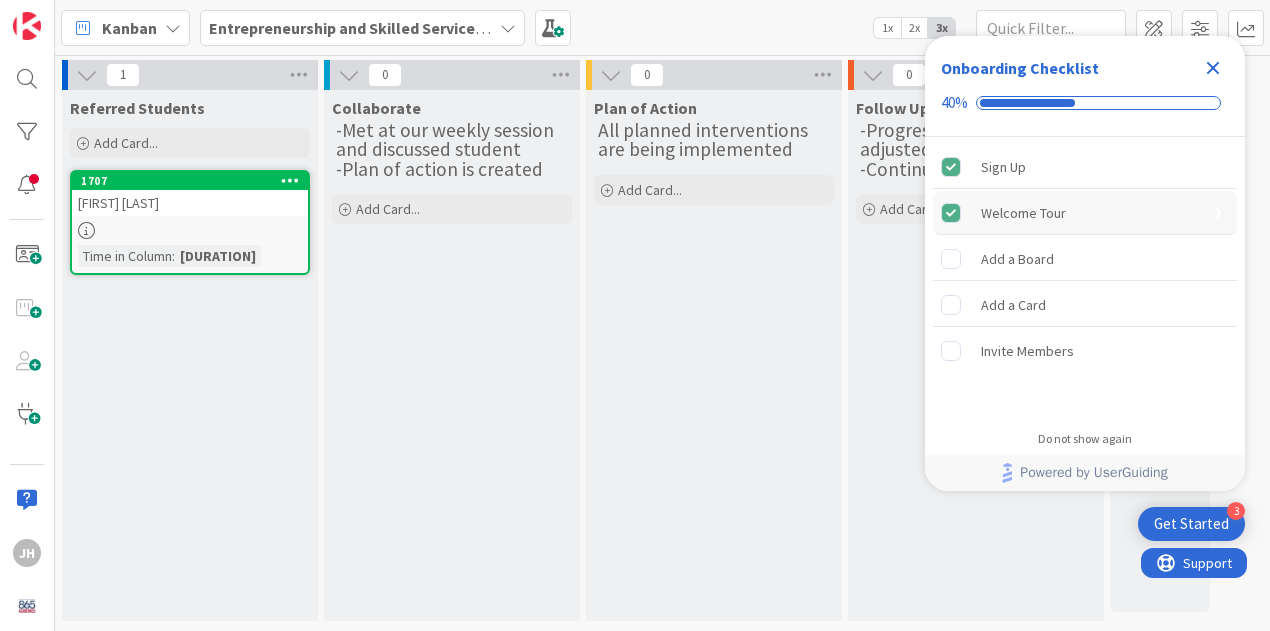 scroll, scrollTop: 0, scrollLeft: 0, axis: both 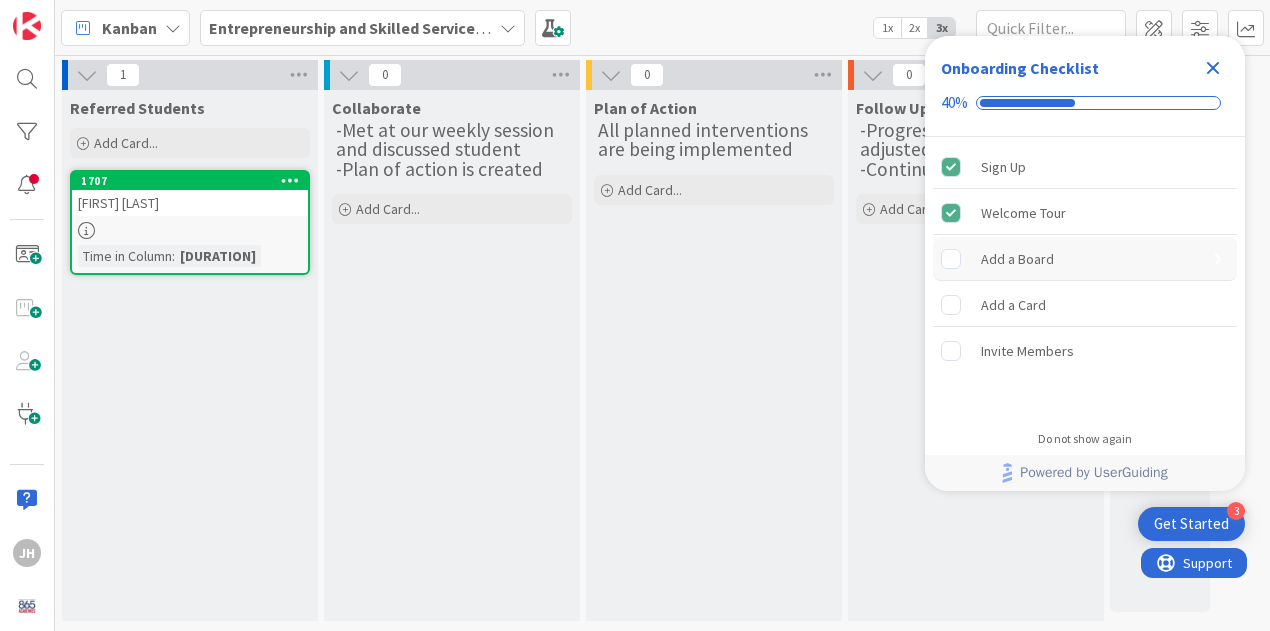 click on "Add a Board" at bounding box center [1085, 259] 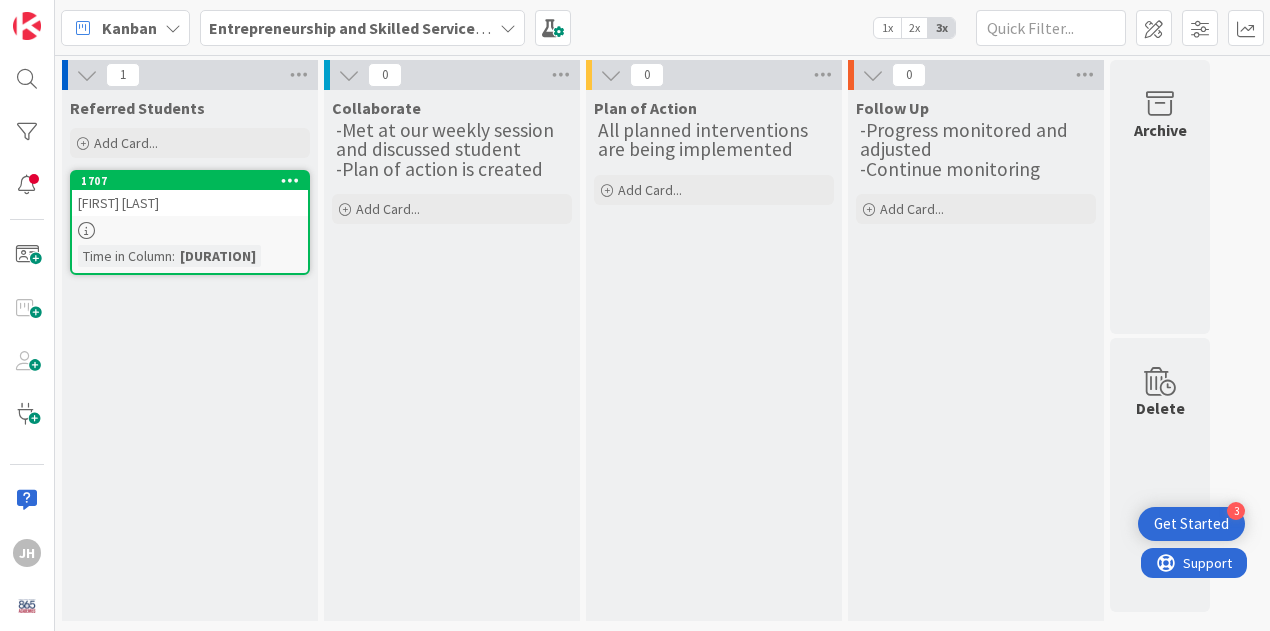 scroll, scrollTop: 0, scrollLeft: 0, axis: both 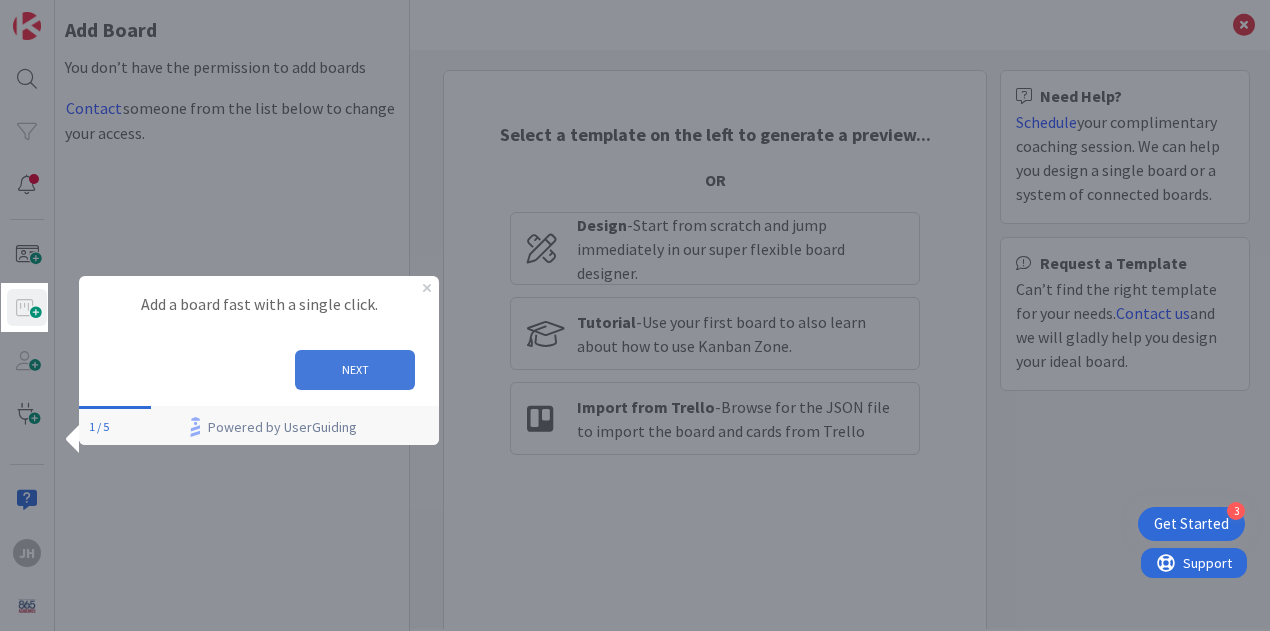 click on "NEXT" at bounding box center [355, 369] 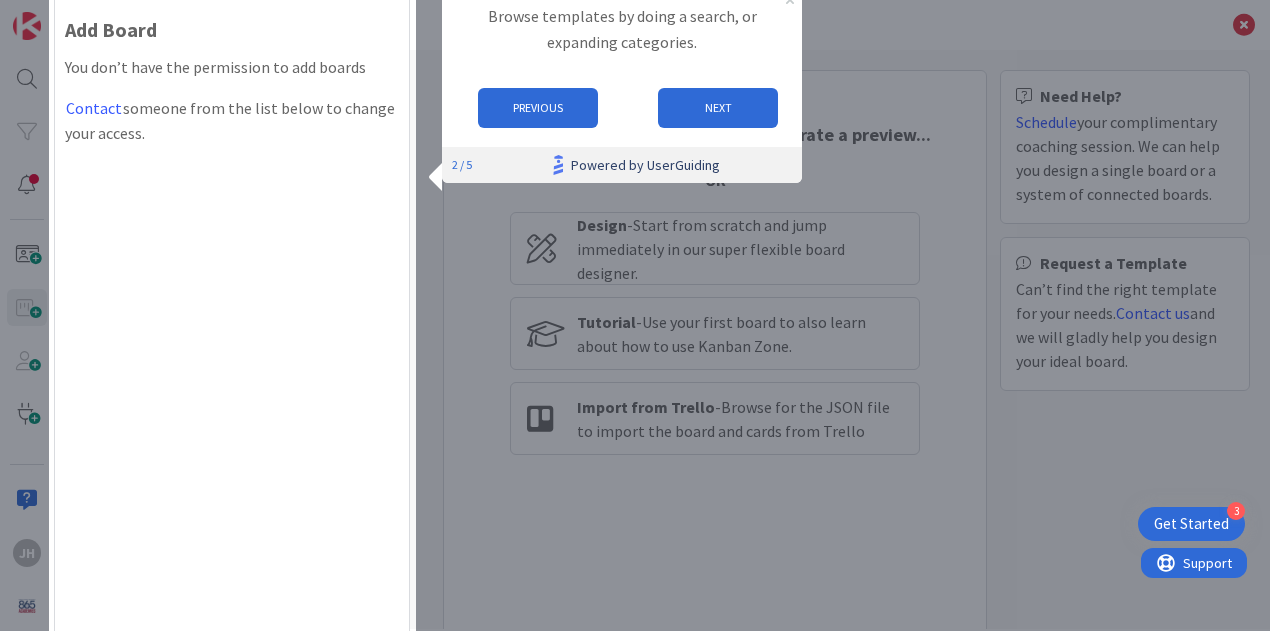 scroll, scrollTop: 0, scrollLeft: 0, axis: both 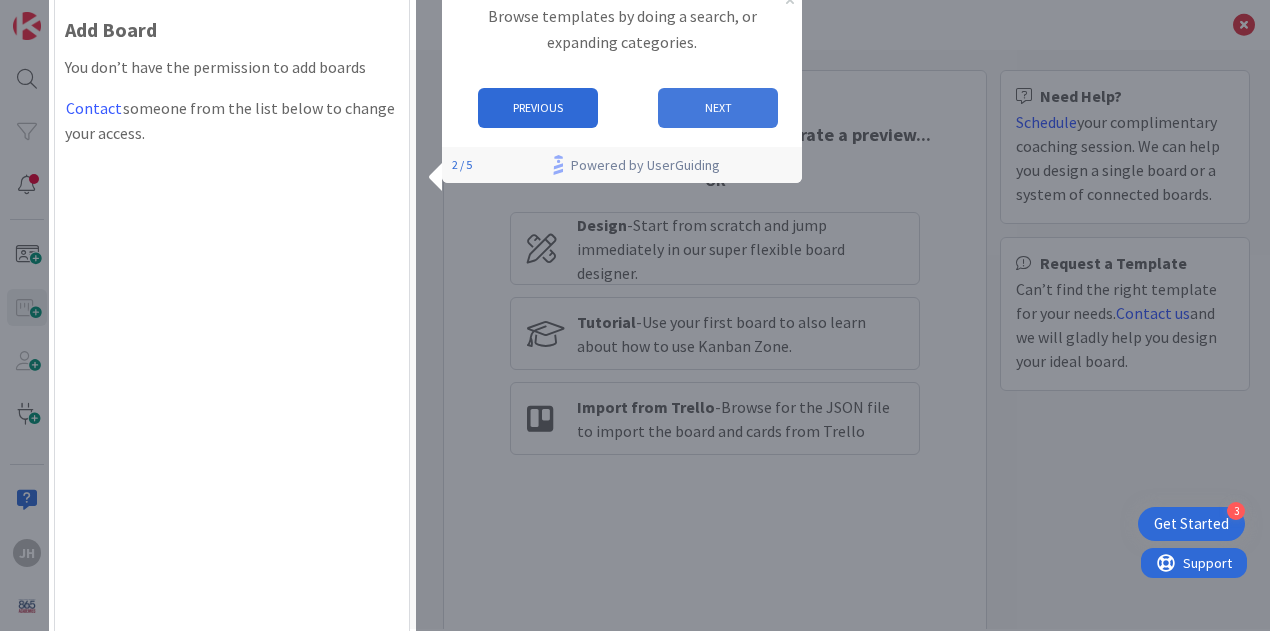 click on "NEXT" at bounding box center (718, 108) 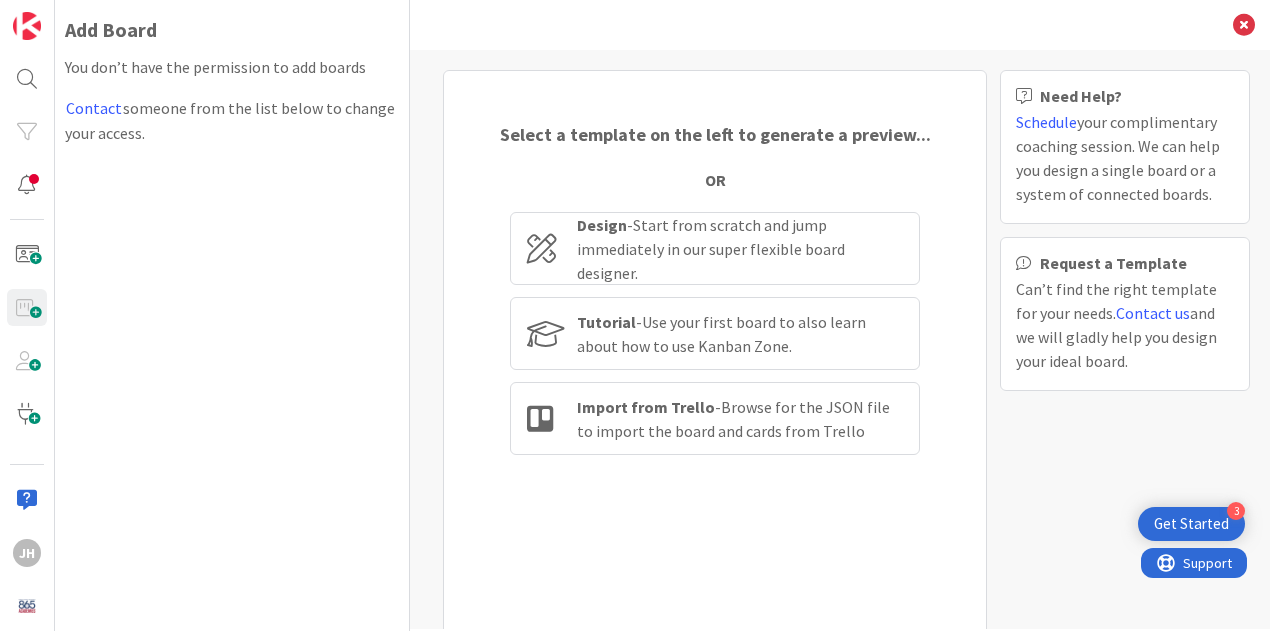 scroll, scrollTop: 0, scrollLeft: 0, axis: both 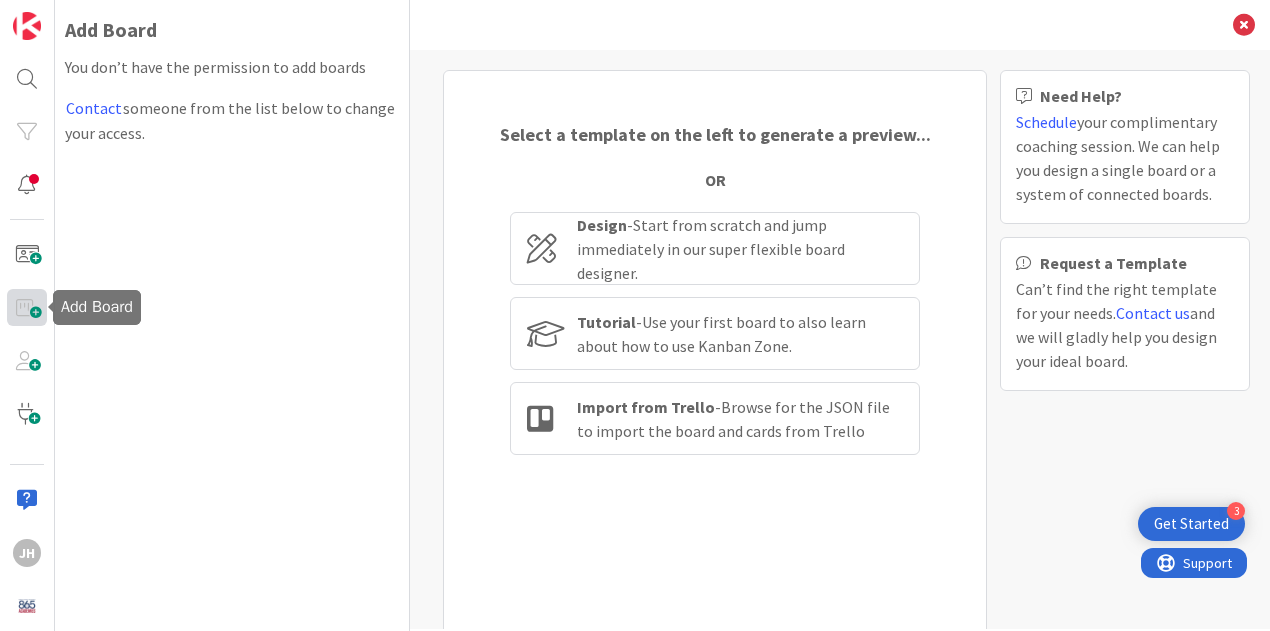 click at bounding box center (27, 307) 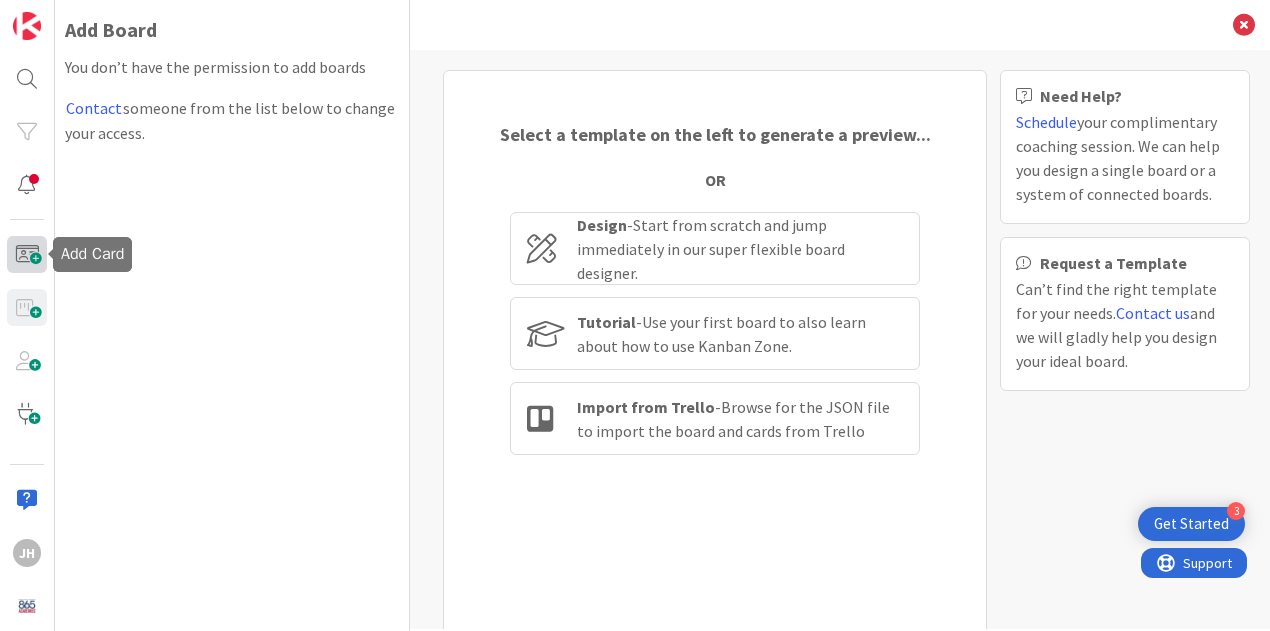 click at bounding box center [27, 254] 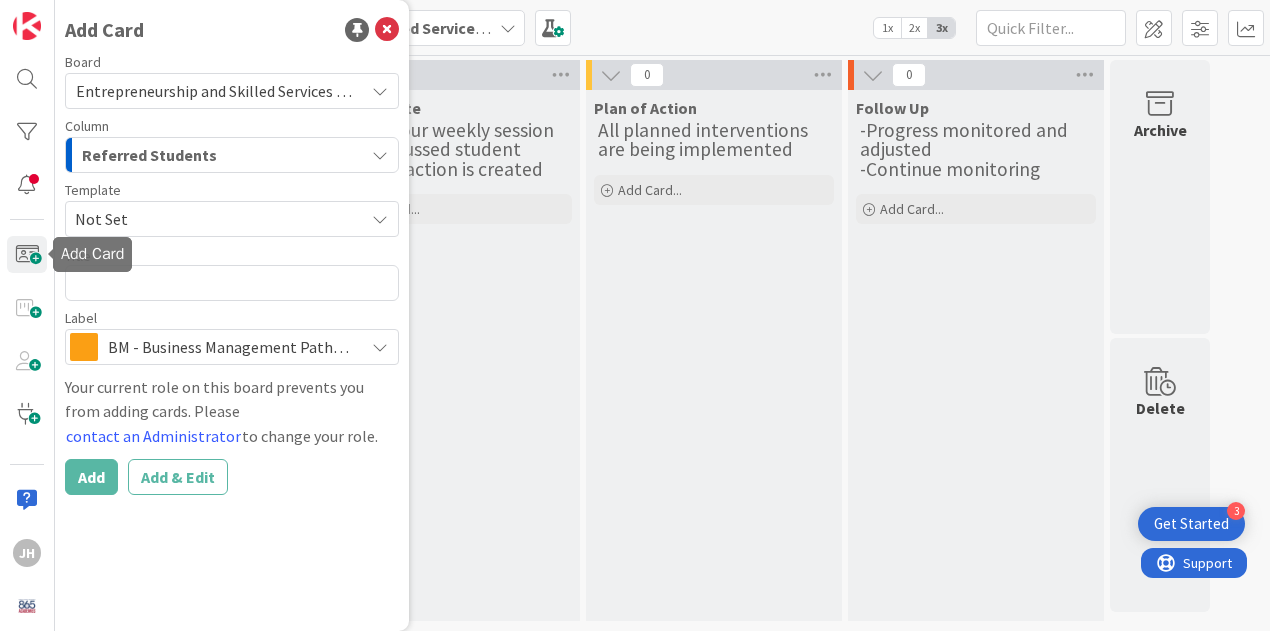 scroll, scrollTop: 0, scrollLeft: 0, axis: both 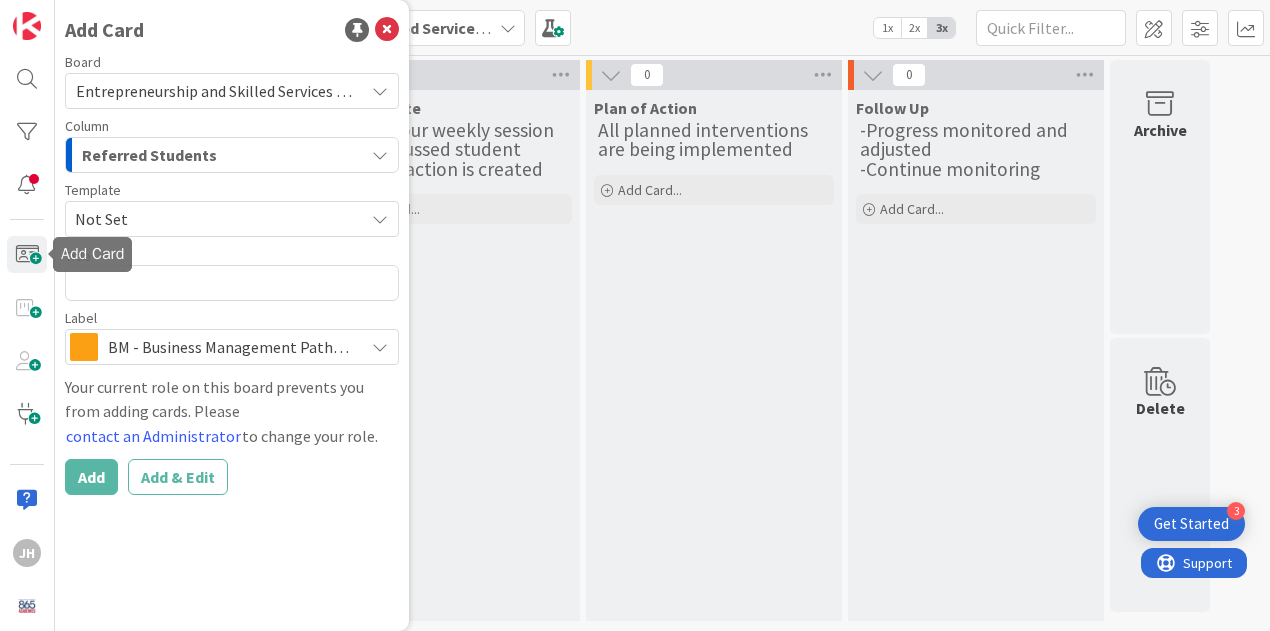 click at bounding box center (27, 254) 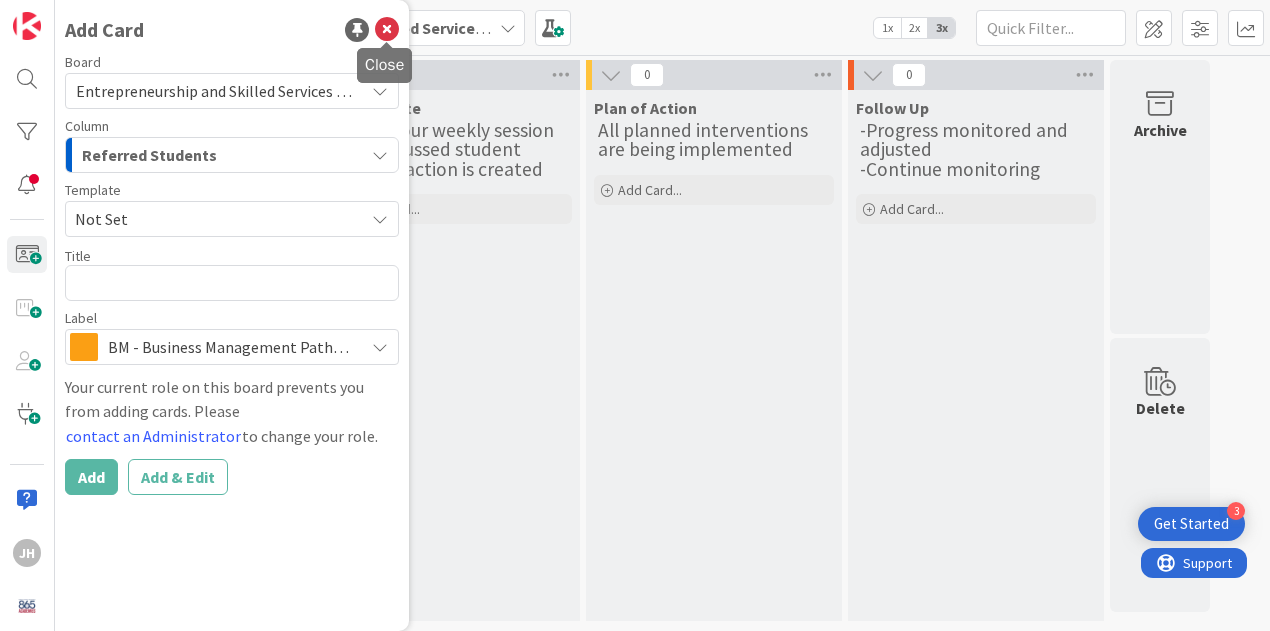 scroll, scrollTop: 0, scrollLeft: 0, axis: both 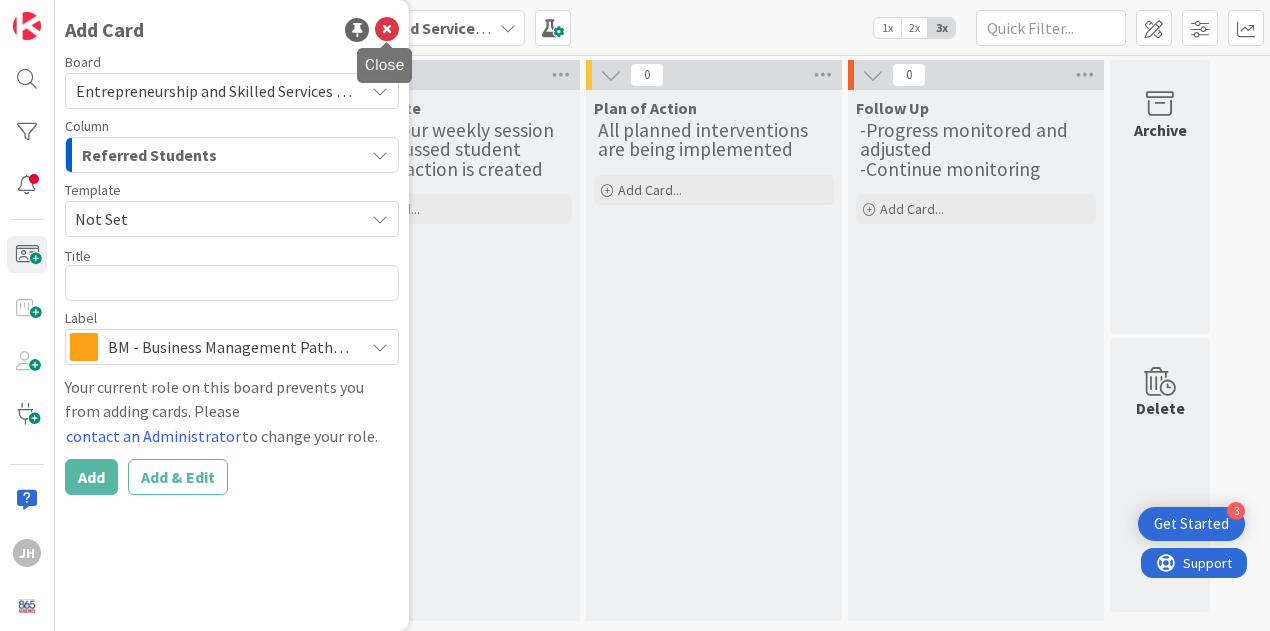 click at bounding box center [387, 30] 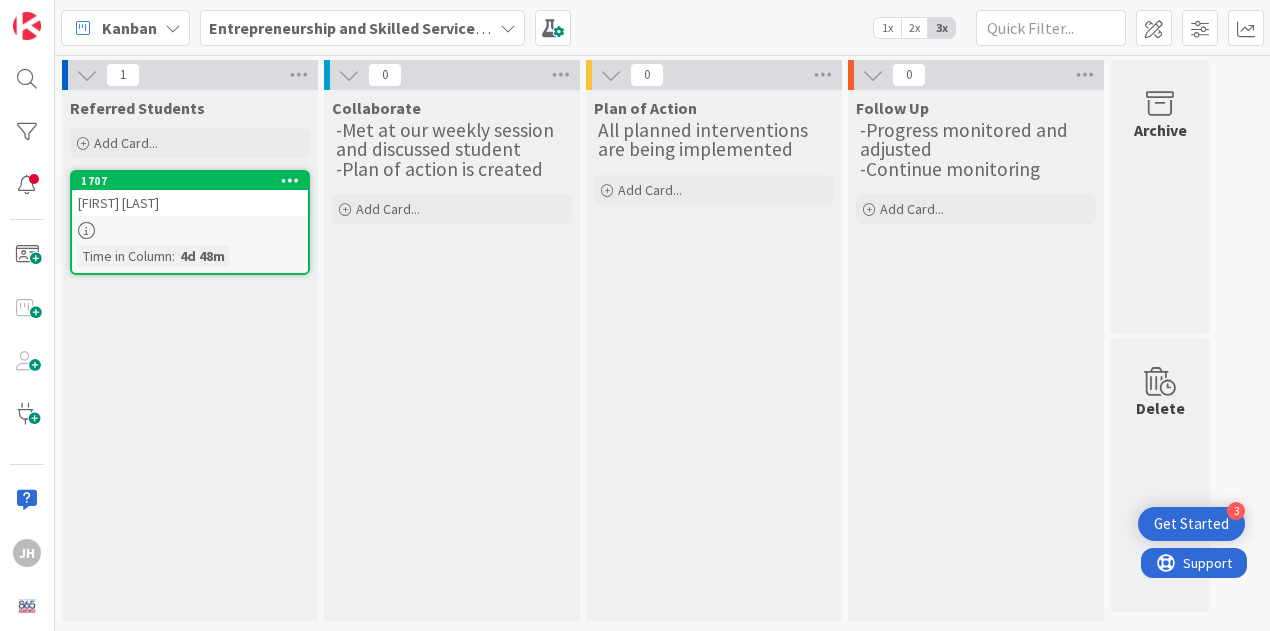 click on "Get Started" at bounding box center (1191, 524) 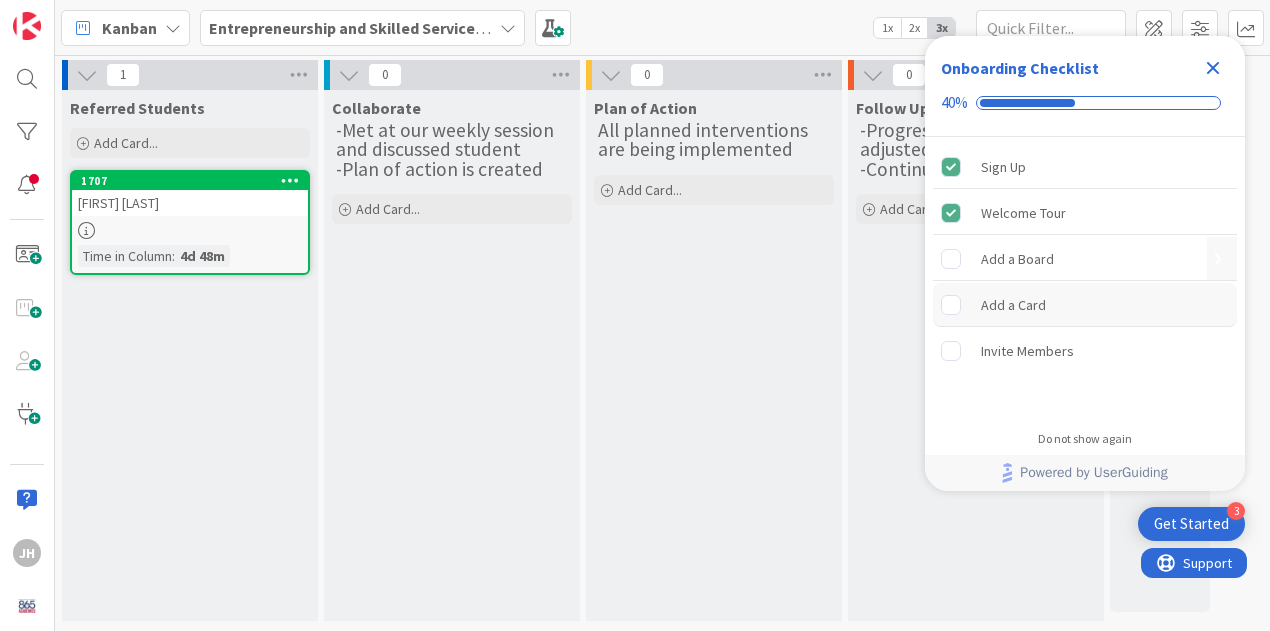 scroll, scrollTop: 0, scrollLeft: 0, axis: both 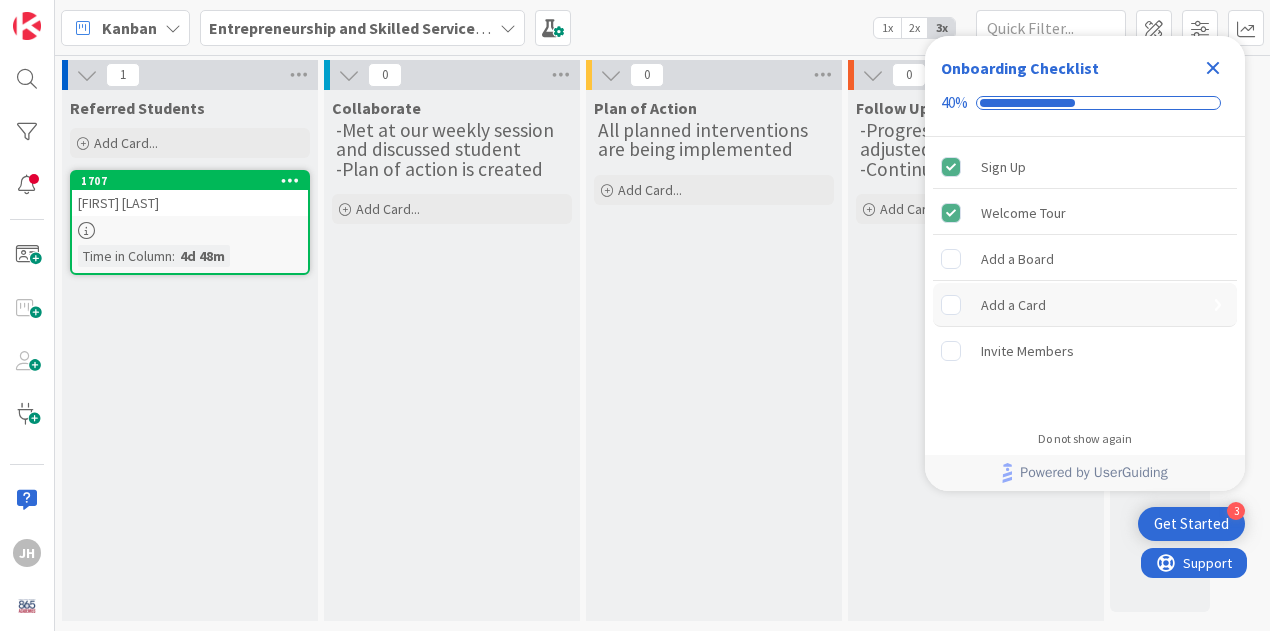 click on "Add a Card" at bounding box center [1085, 305] 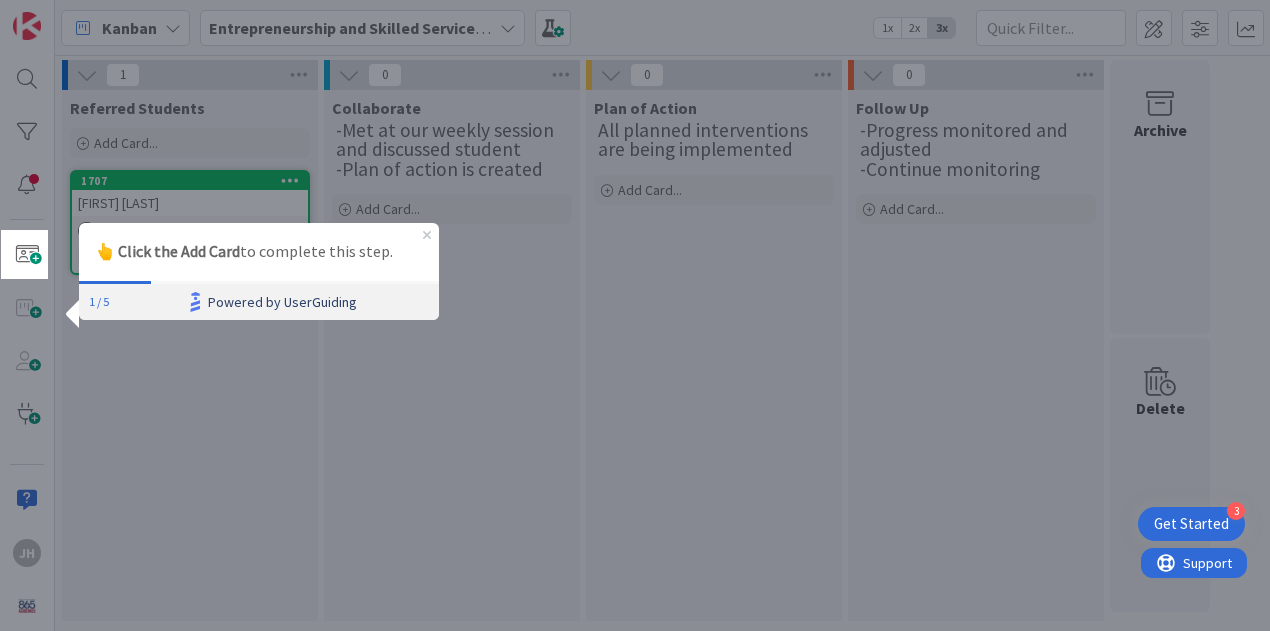 scroll, scrollTop: 0, scrollLeft: 0, axis: both 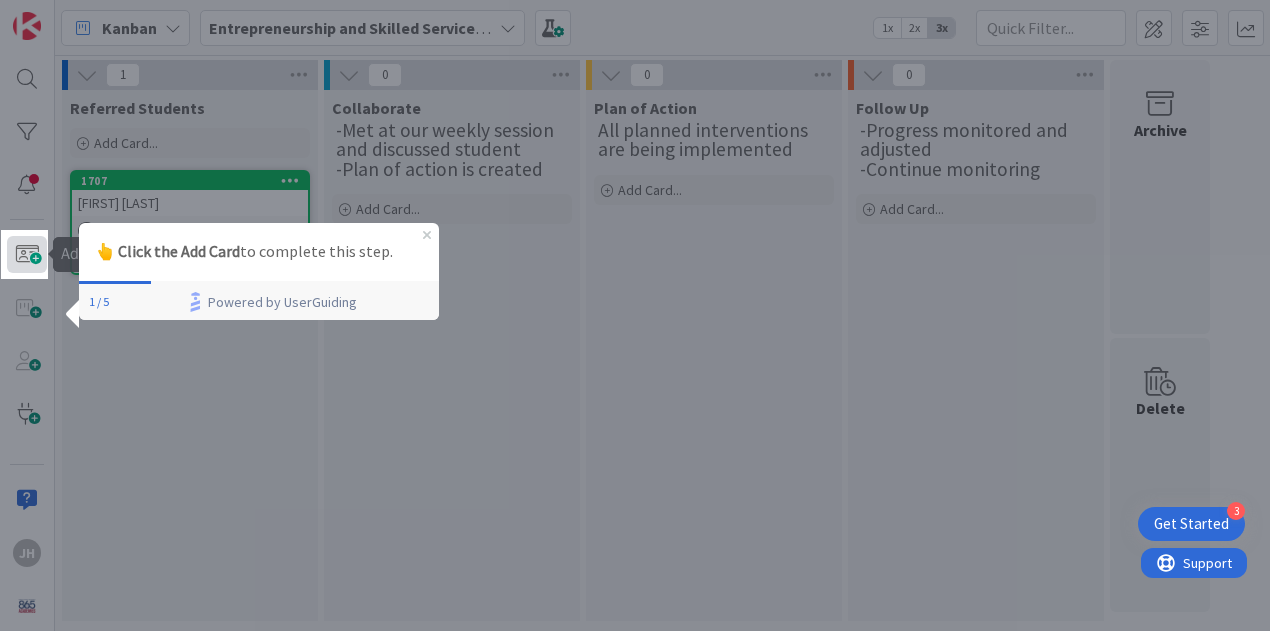 click at bounding box center (27, 254) 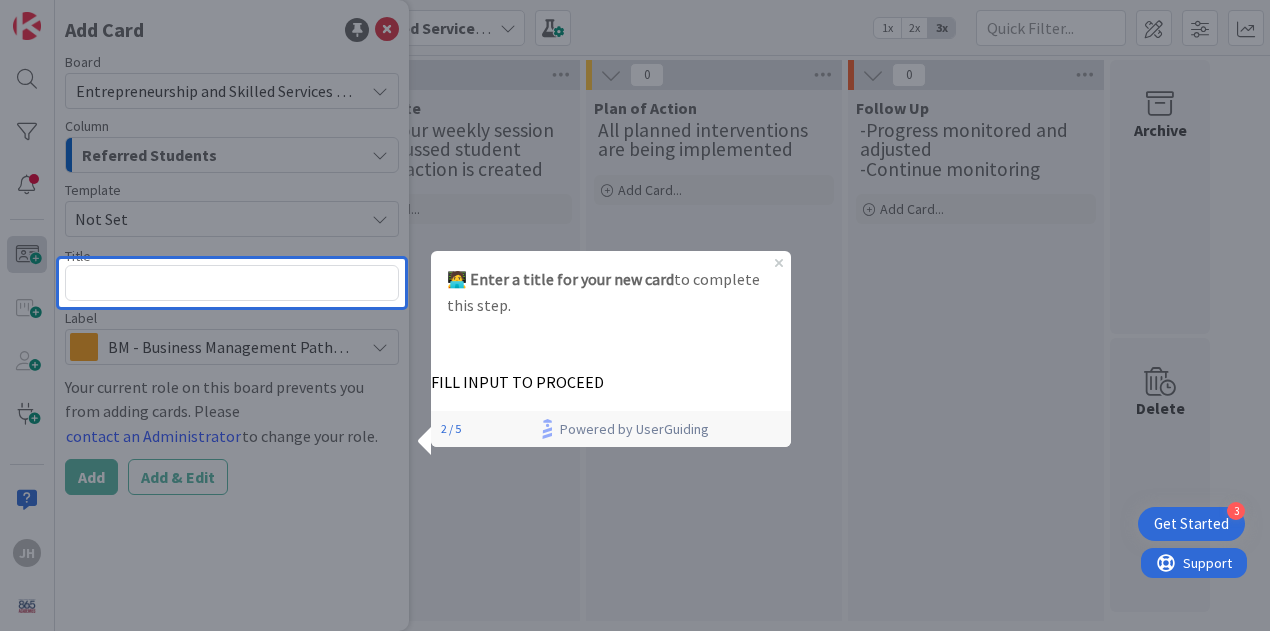 scroll, scrollTop: 0, scrollLeft: 0, axis: both 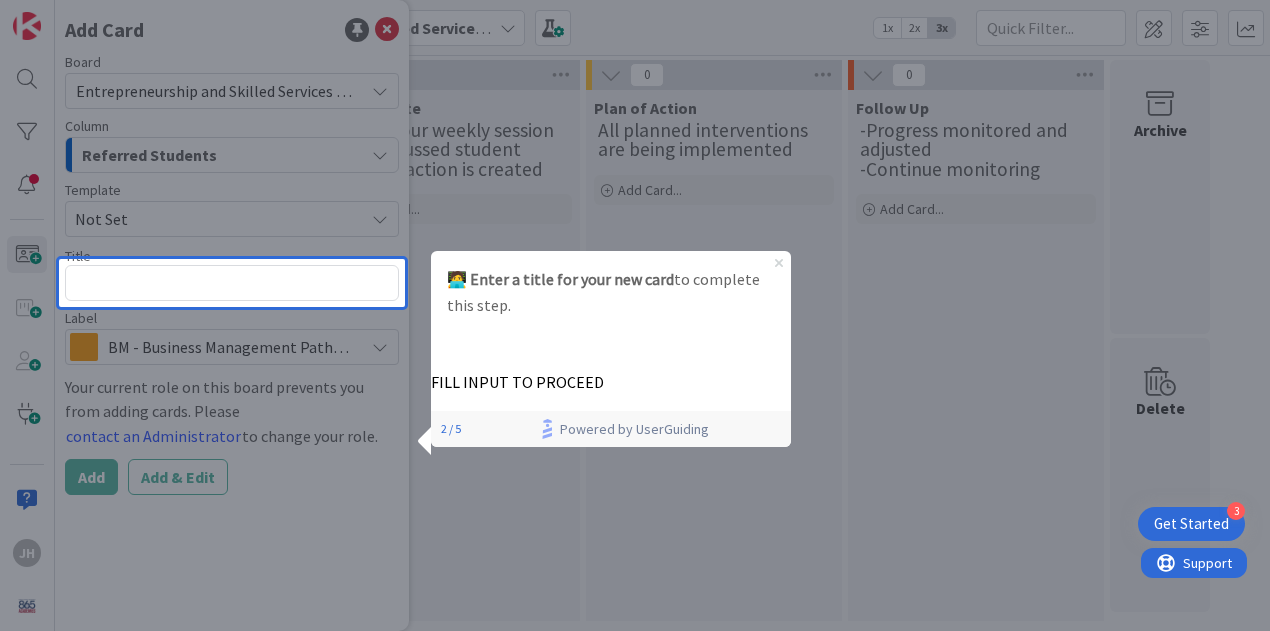 click 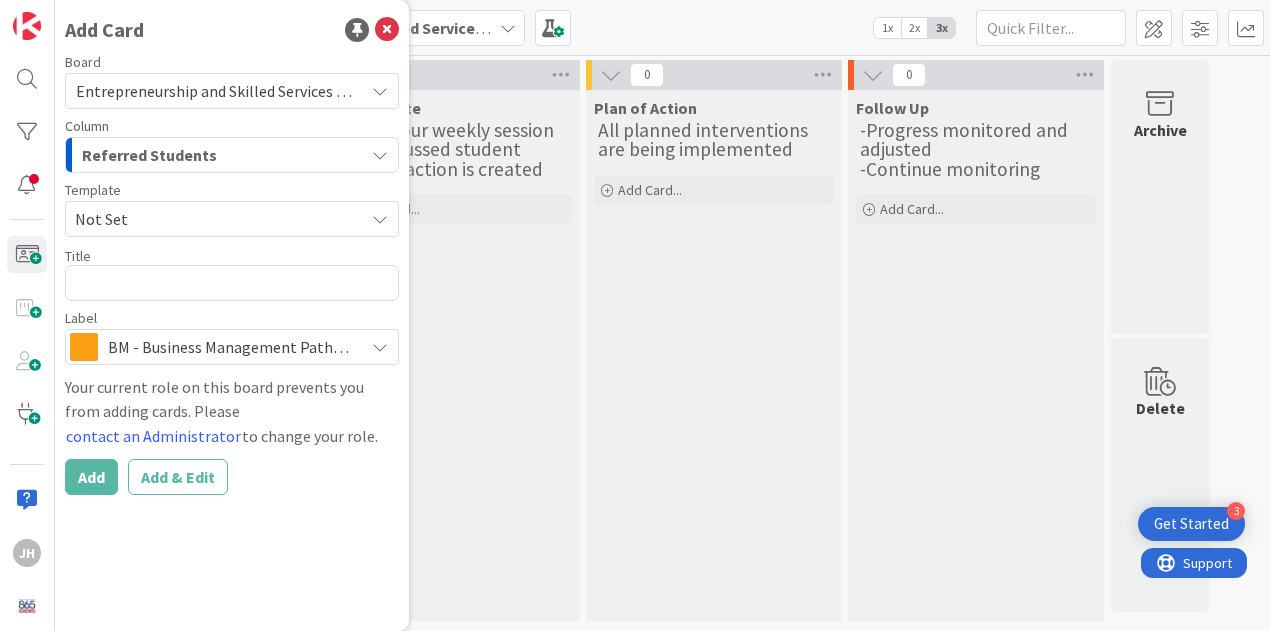 scroll, scrollTop: 0, scrollLeft: 0, axis: both 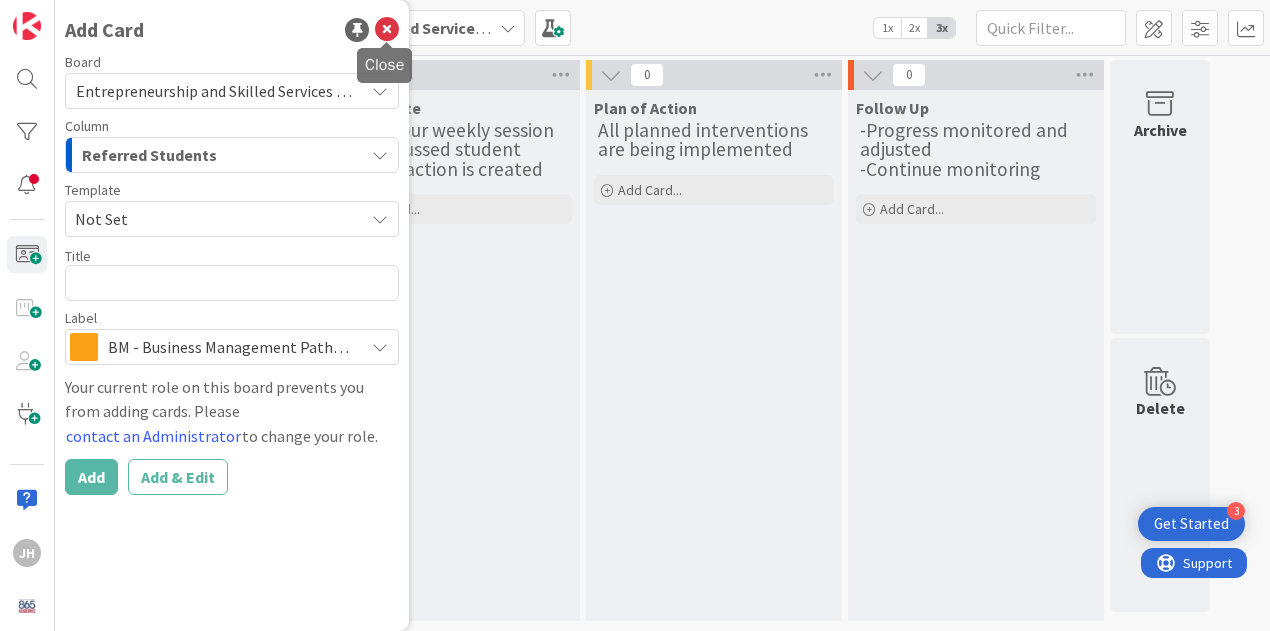 click at bounding box center [387, 30] 